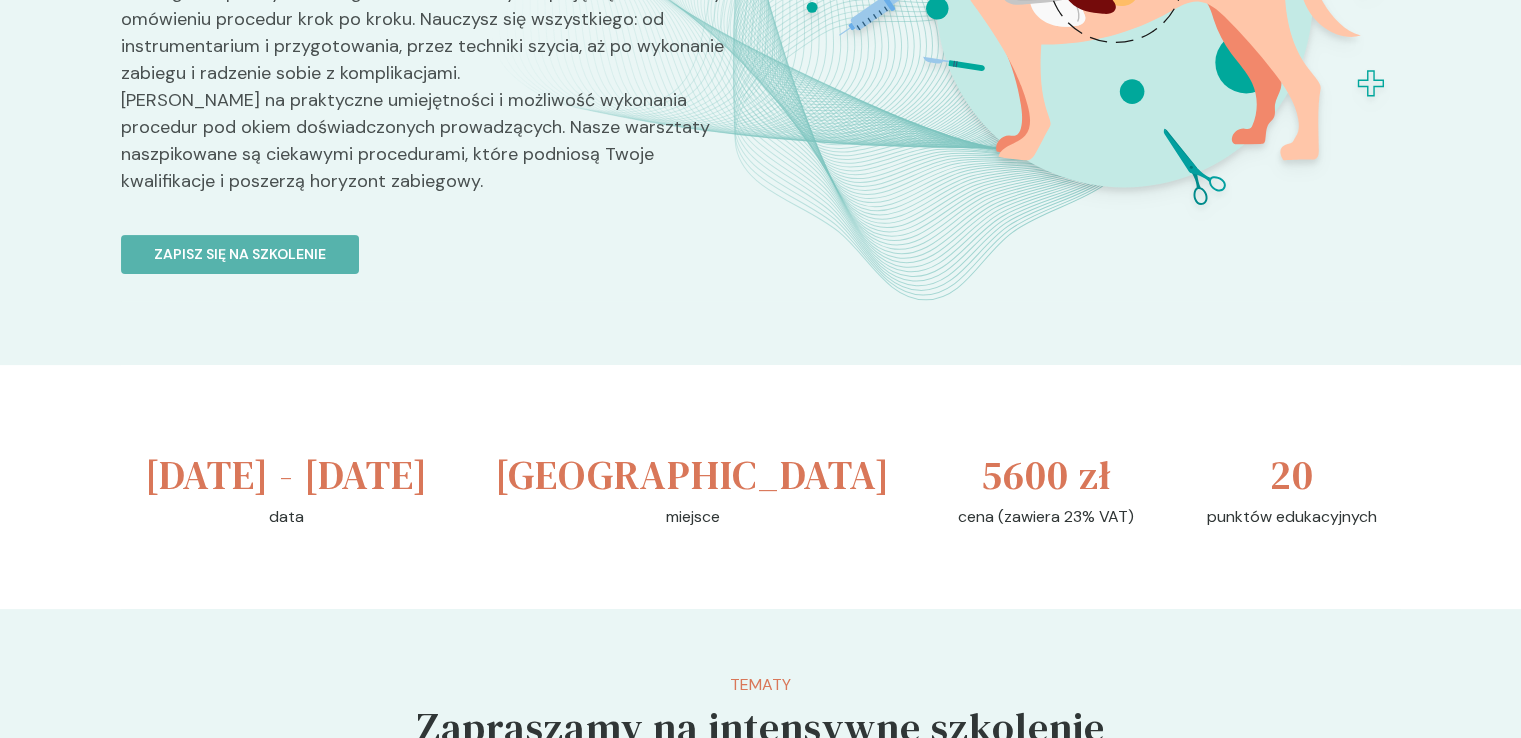 scroll, scrollTop: 0, scrollLeft: 0, axis: both 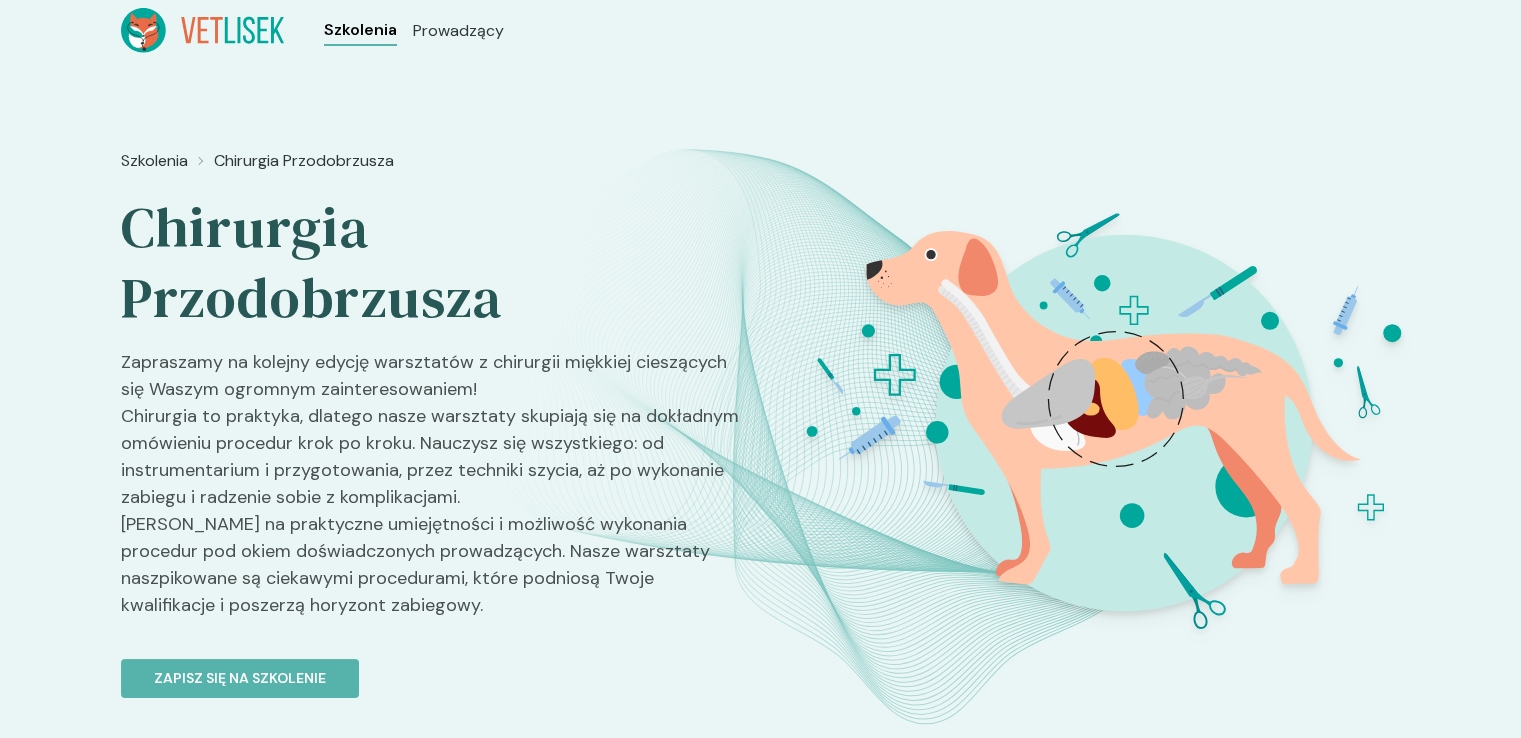 click on "Szkolenia" at bounding box center [360, 30] 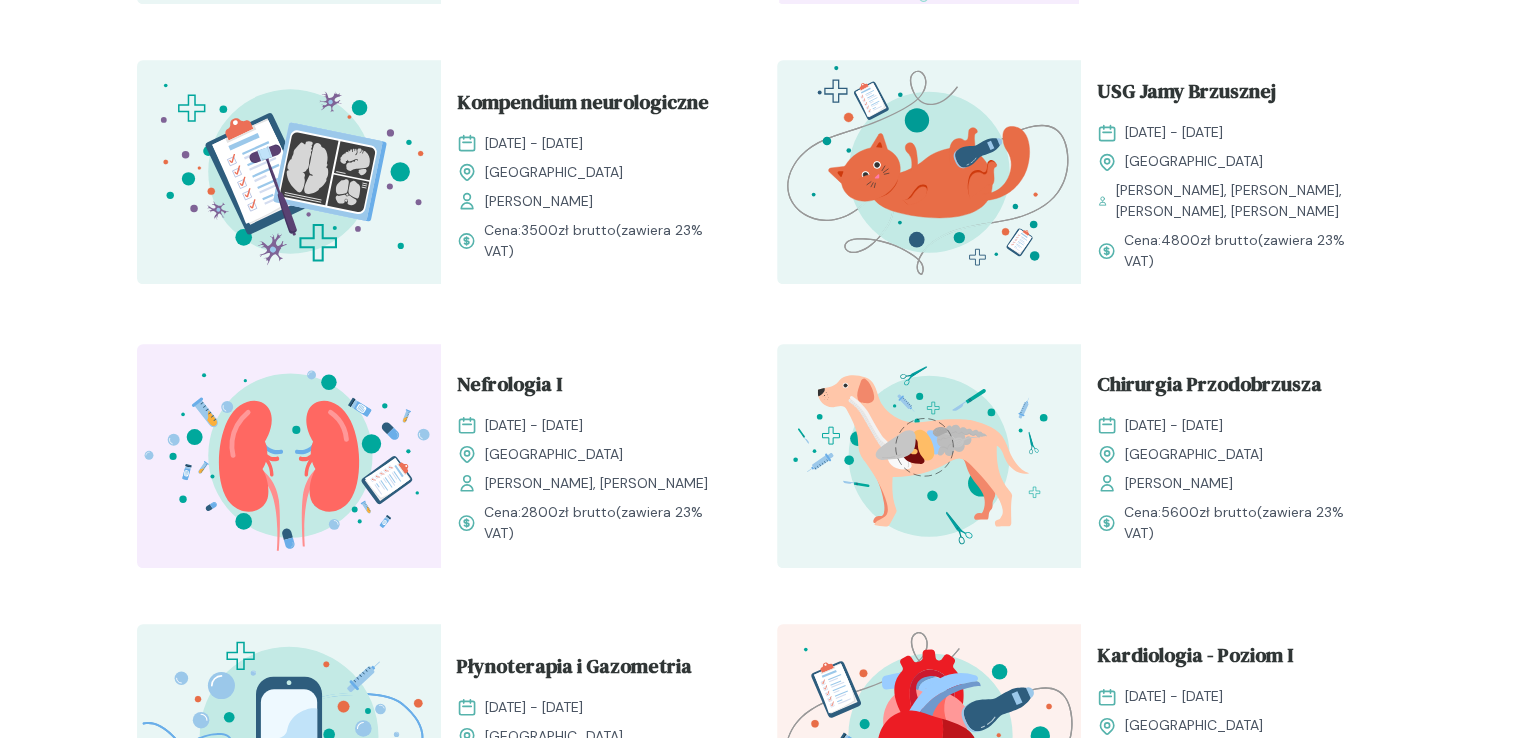 scroll, scrollTop: 1264, scrollLeft: 0, axis: vertical 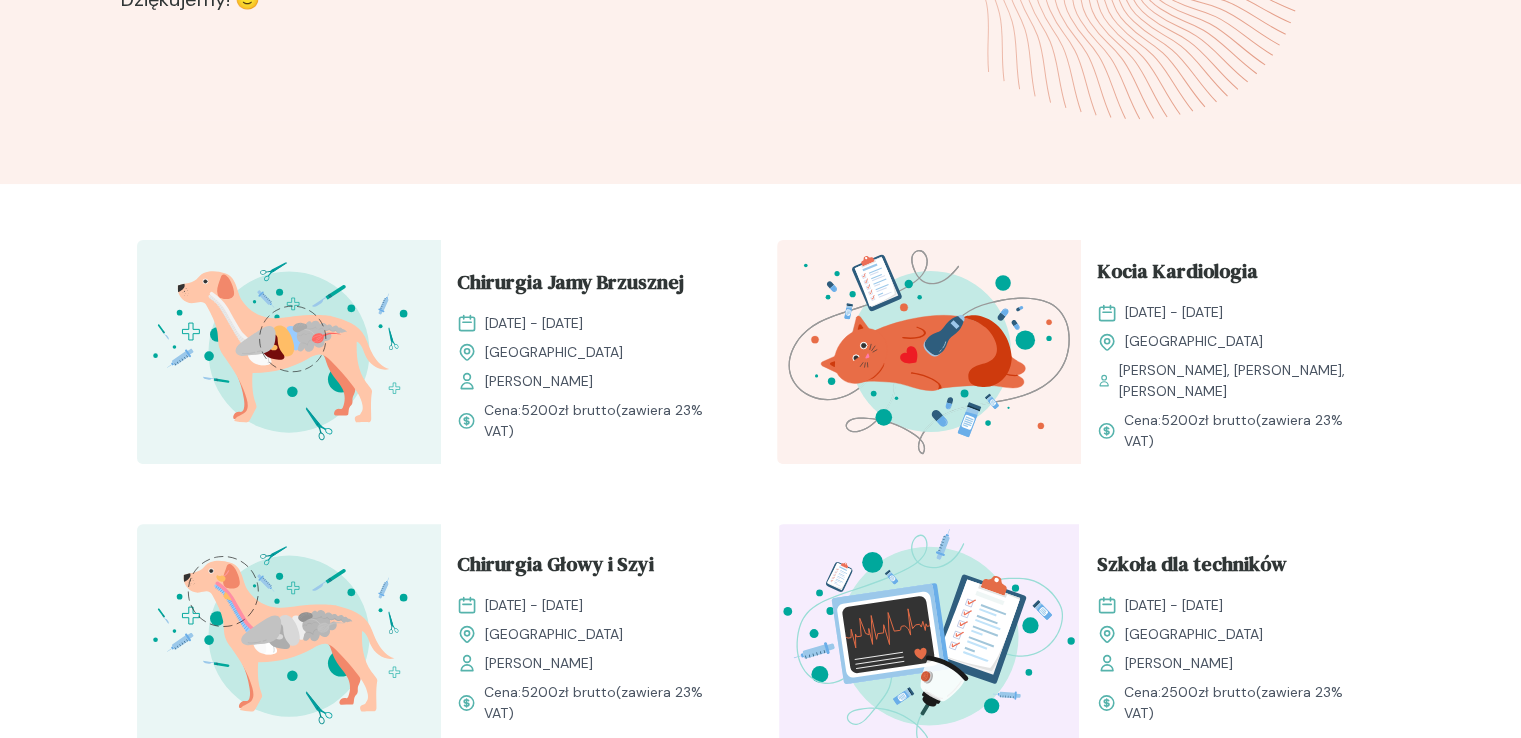 click at bounding box center (289, 352) 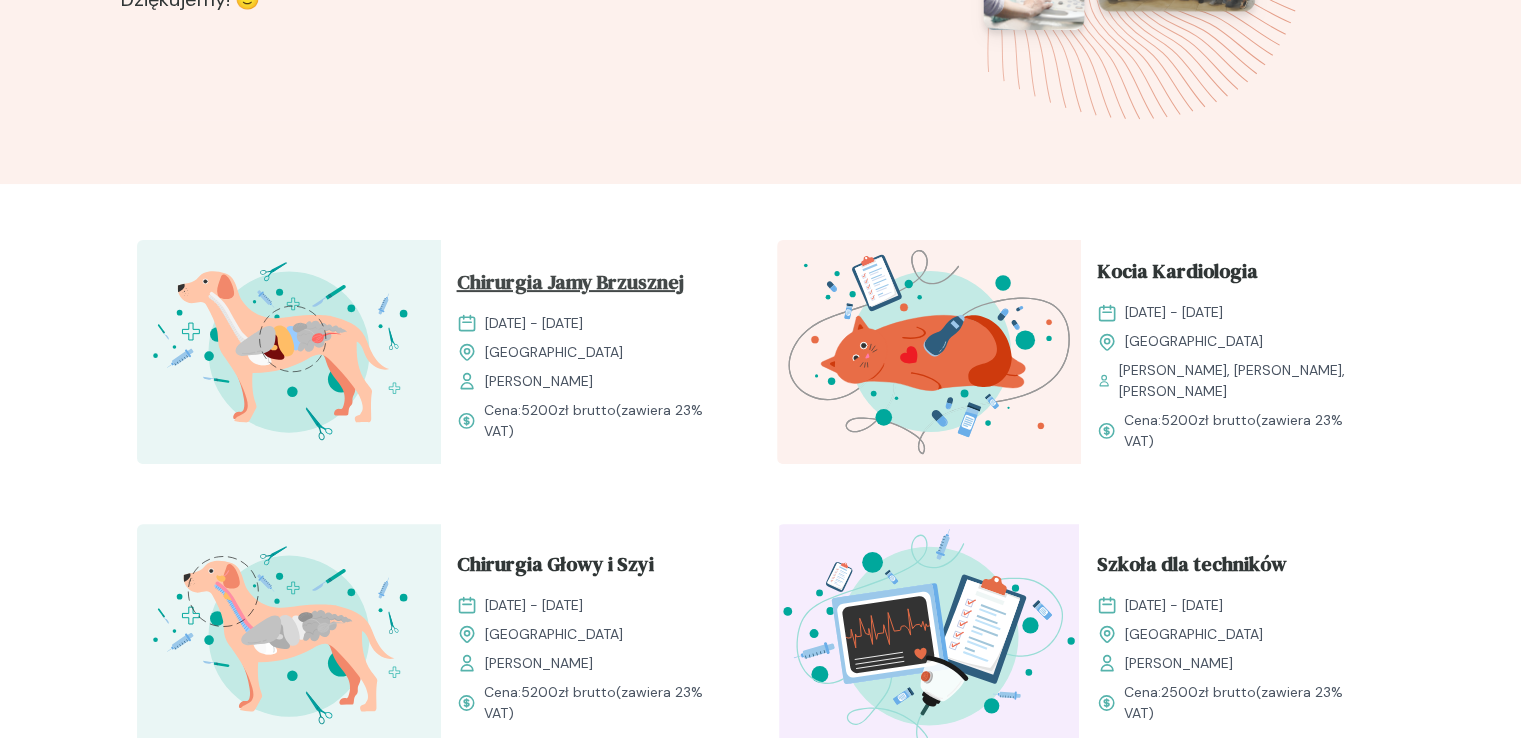 click on "Chirurgia Jamy Brzusznej" at bounding box center [570, 286] 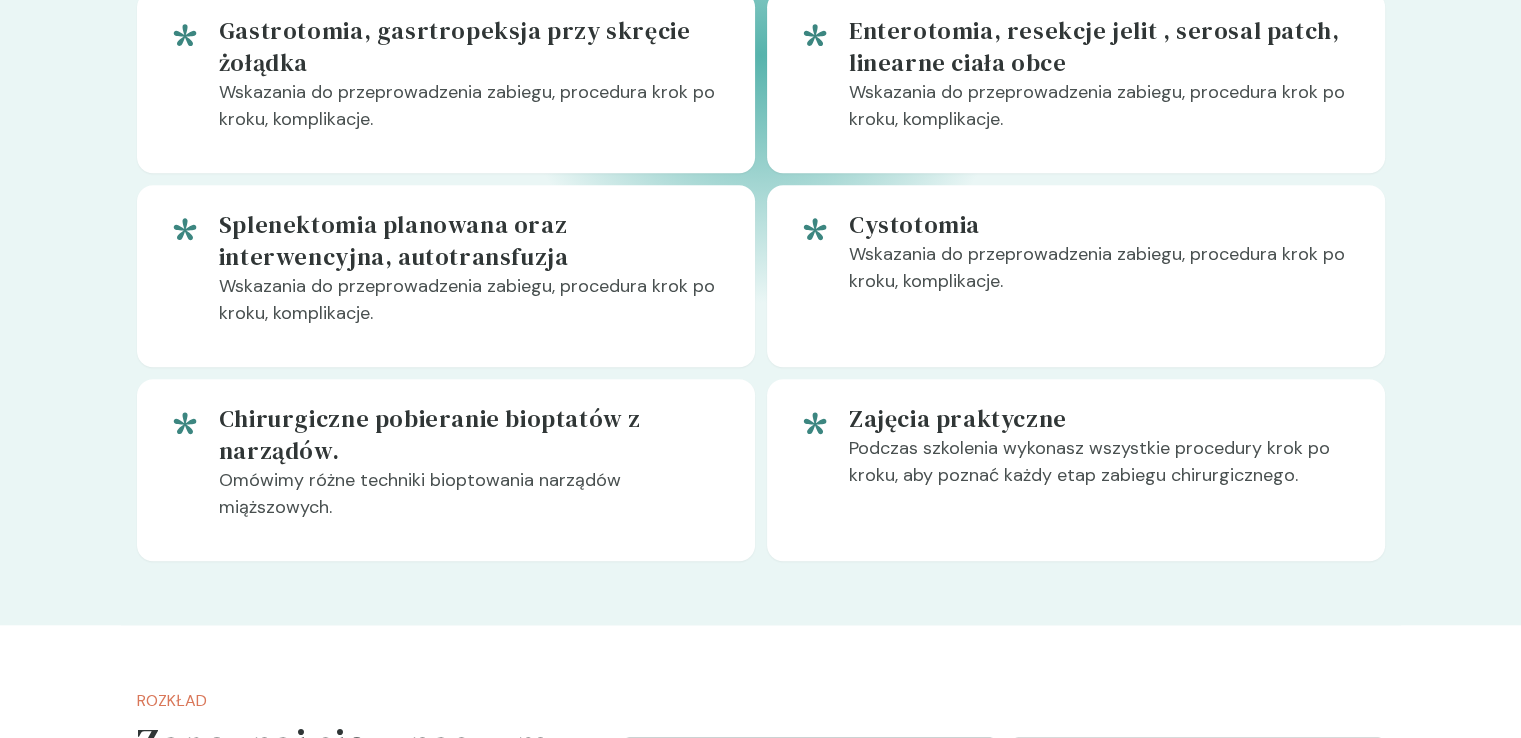 scroll, scrollTop: 1720, scrollLeft: 0, axis: vertical 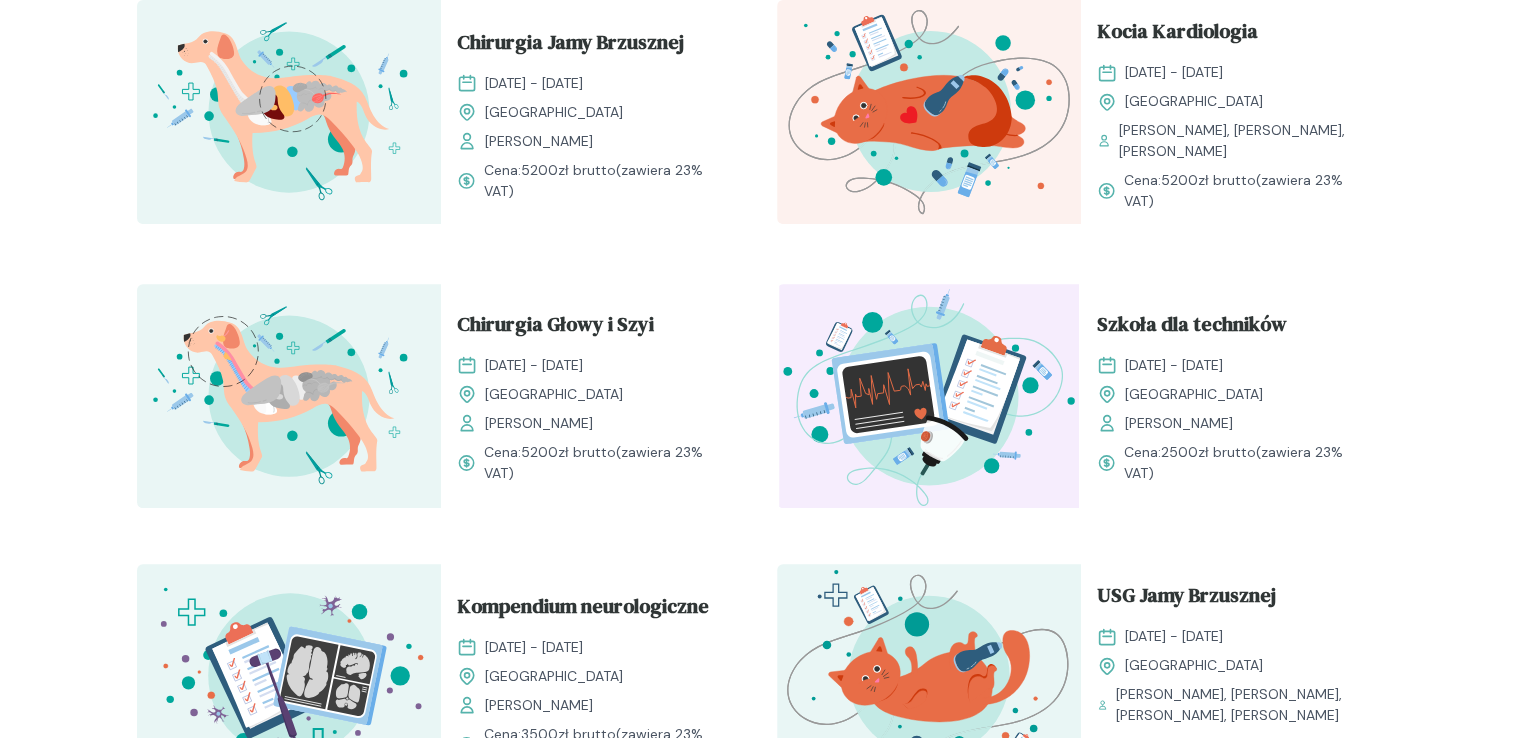 click at bounding box center [289, 396] 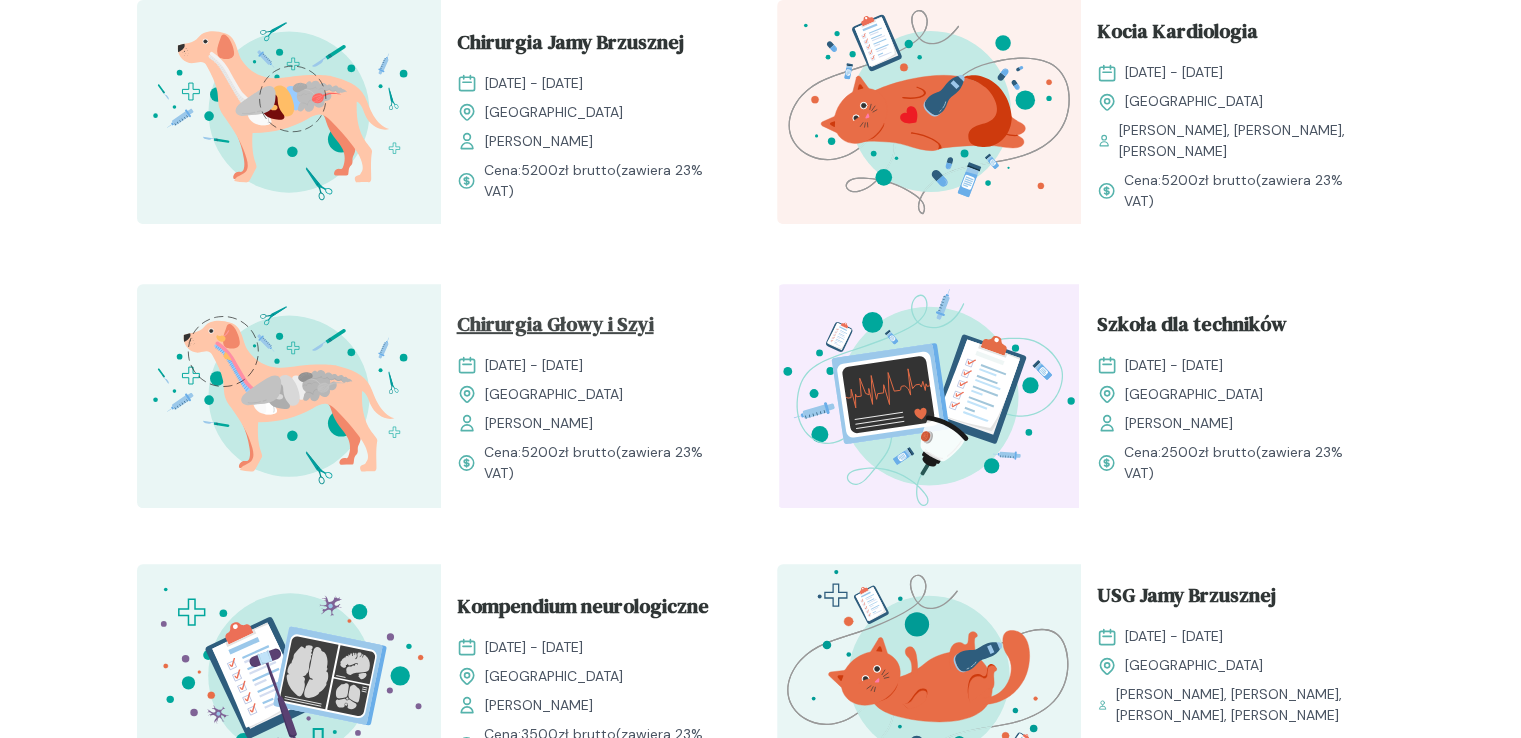 click on "Chirurgia Głowy i Szyi" at bounding box center [555, 328] 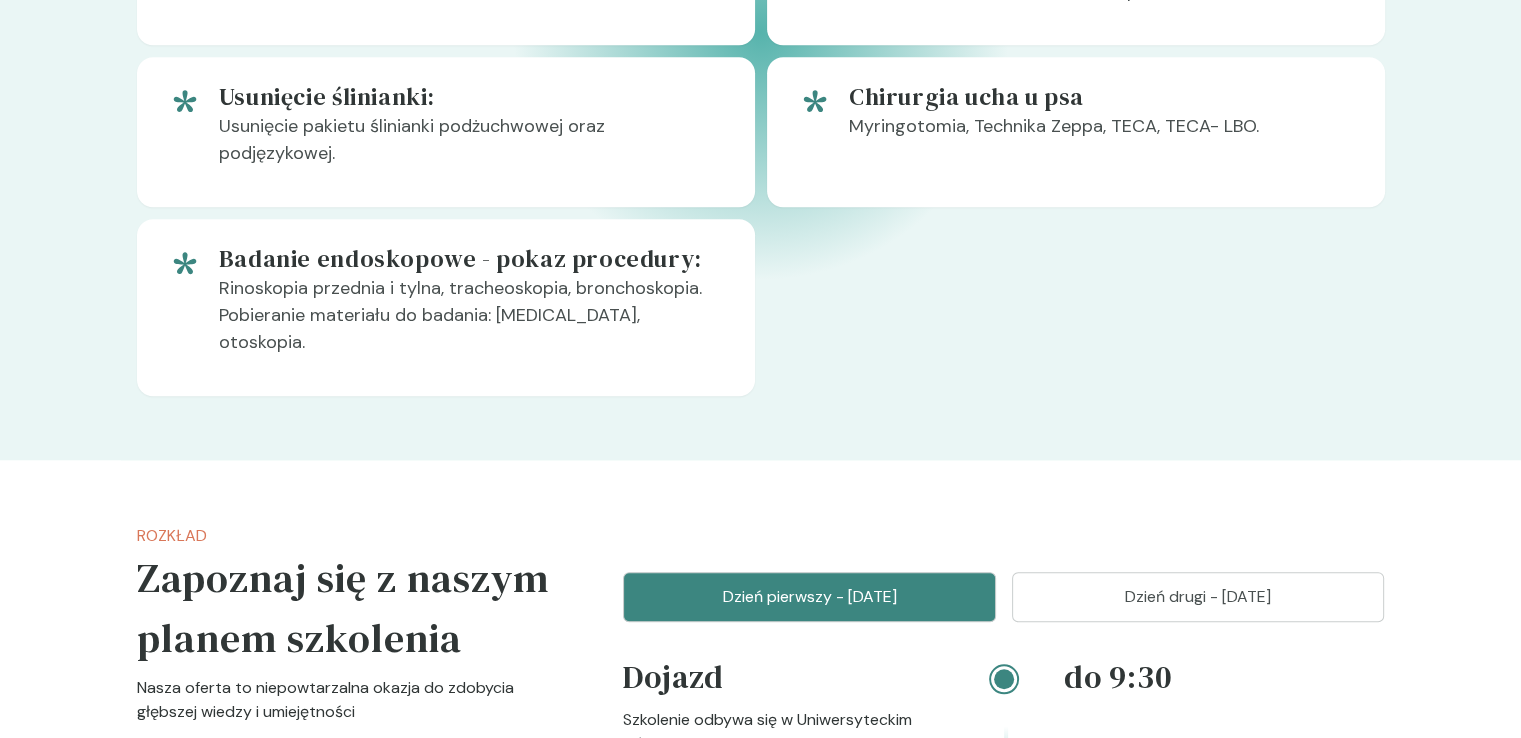 scroll, scrollTop: 1601, scrollLeft: 0, axis: vertical 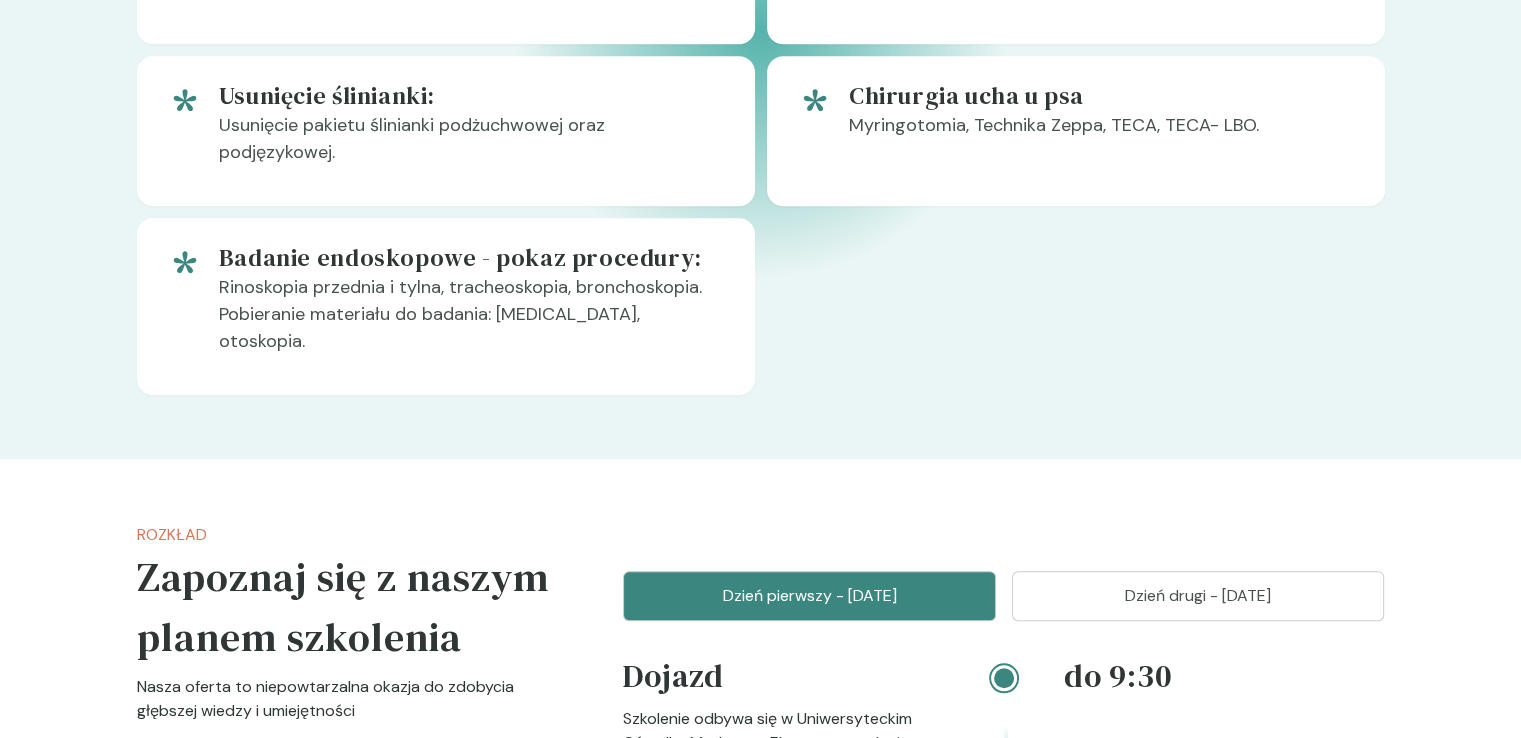 click on "Tematy Zapraszamy na intensywne szkolenie Nasza oferta to niepowtarzalna okazja do zdobycia najnowszej wiedzy i praktycznych umiejętności w krótkim czasie. Poniżej znajdziesz więcej informacji na temat dostępnych tematów szkolenia. Korekcja nozdrzy przednich - przy BAOS Przygotowanie [DATE] operacyjnego, zapoznanie z   instrumentarium, technika krok po kroku. Palatoplastyka - technika odwróconego flapa, staflektomia Przygotowanie [DATE] operacyjnego, zapoznanie z   instrumentarium, technika krok po kroku. Tie-back - przy porażeniu krtani: Przygotowanie [DATE] operacyjnego, zapoznanie z   instrumentarium, technika krok po kroku. Tracheostomia i zabiegi w obrębie tchawicy - uraz tchawicy: Przygotowanie [DATE] operacyjnego, zapoznanie z   instrumentarium, technika krok po kroku. Usunięcie ślinianki: Usunięcie pakietu ślinianki podżuchwowej oraz podjęzykowej. Chirurgia ucha u psa Myringotomia, Technika Zeppa, TECA, TECA-   LBO. Badanie endoskopowe - pokaz procedury: Rinoskopia przednia i" at bounding box center [760, -55] 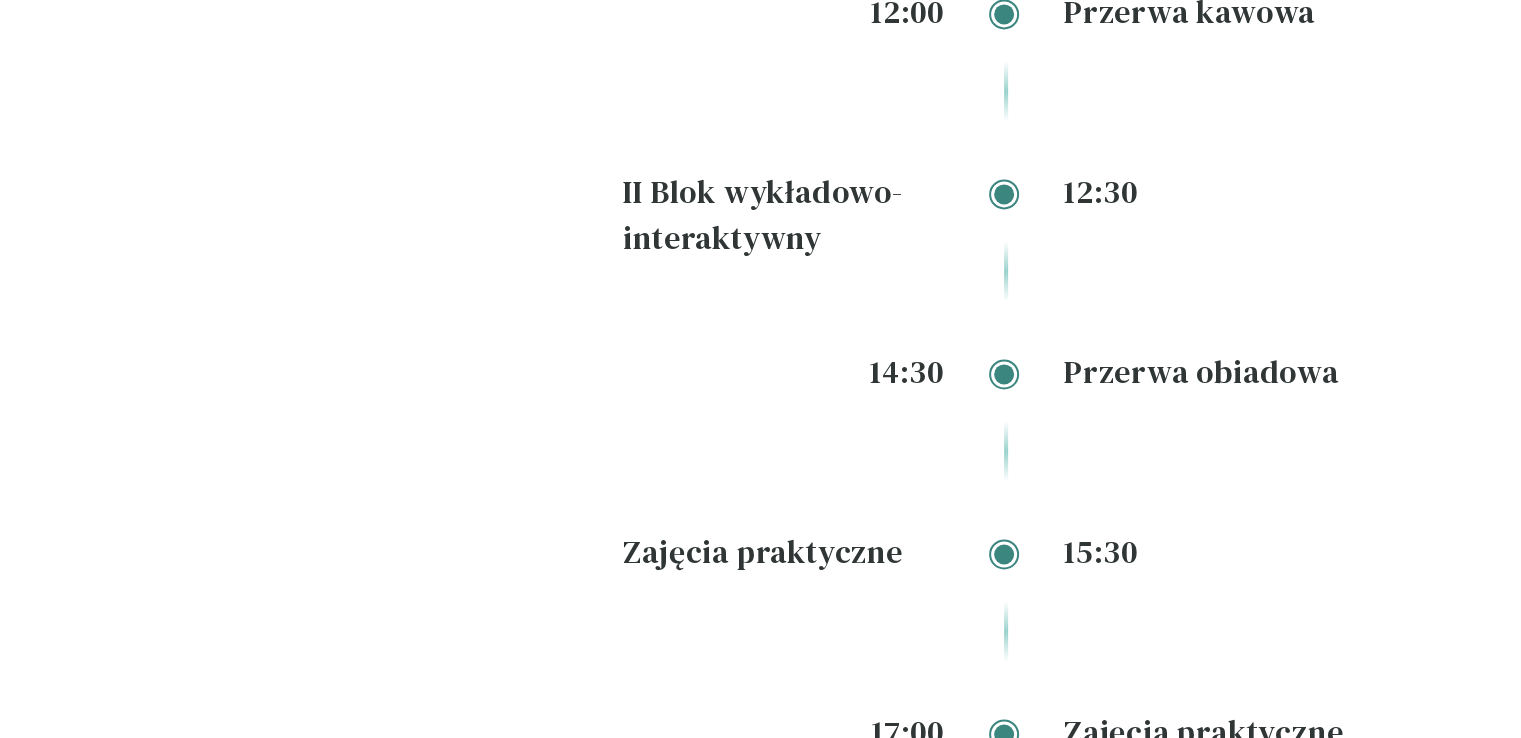 scroll, scrollTop: 2914, scrollLeft: 0, axis: vertical 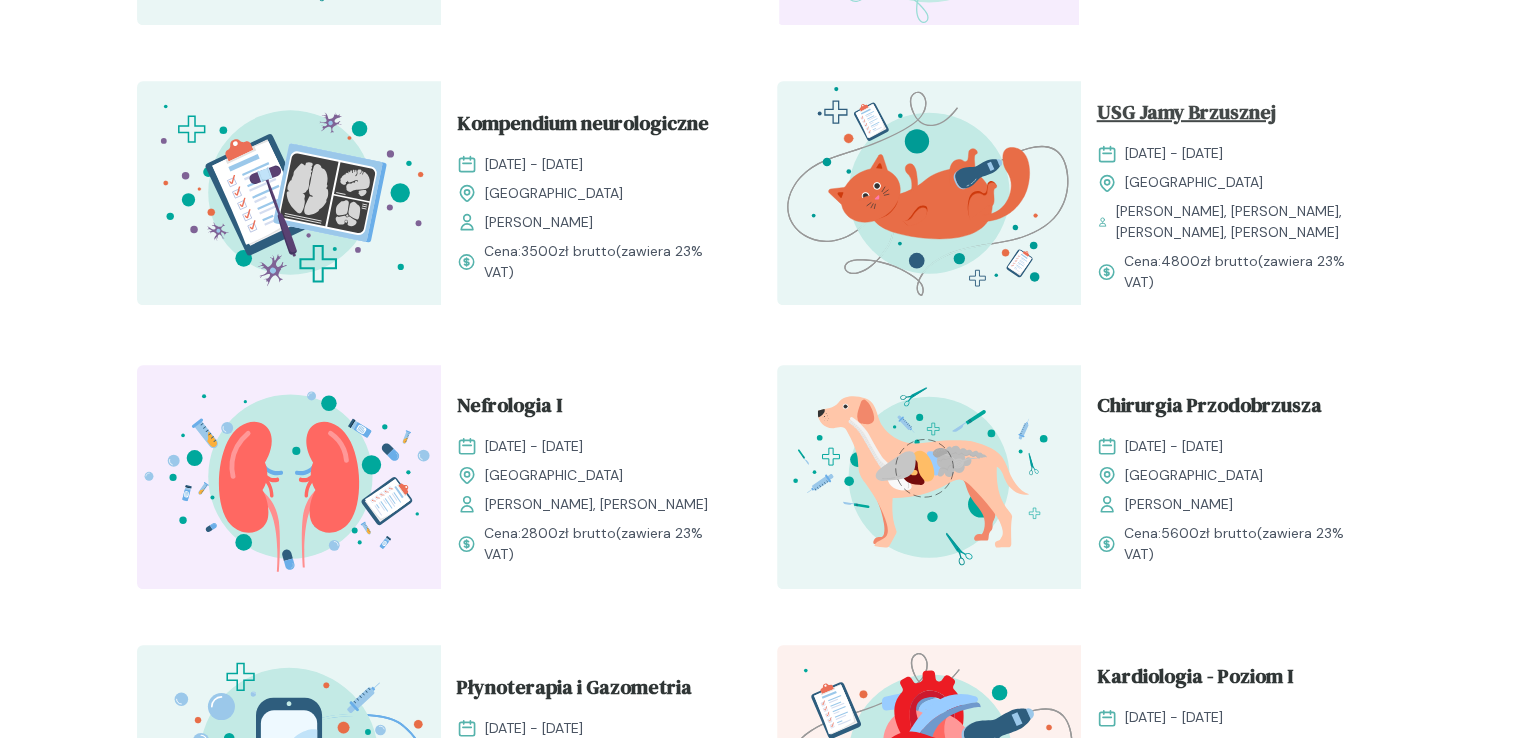 click on "USG Jamy Brzusznej" at bounding box center [1186, 116] 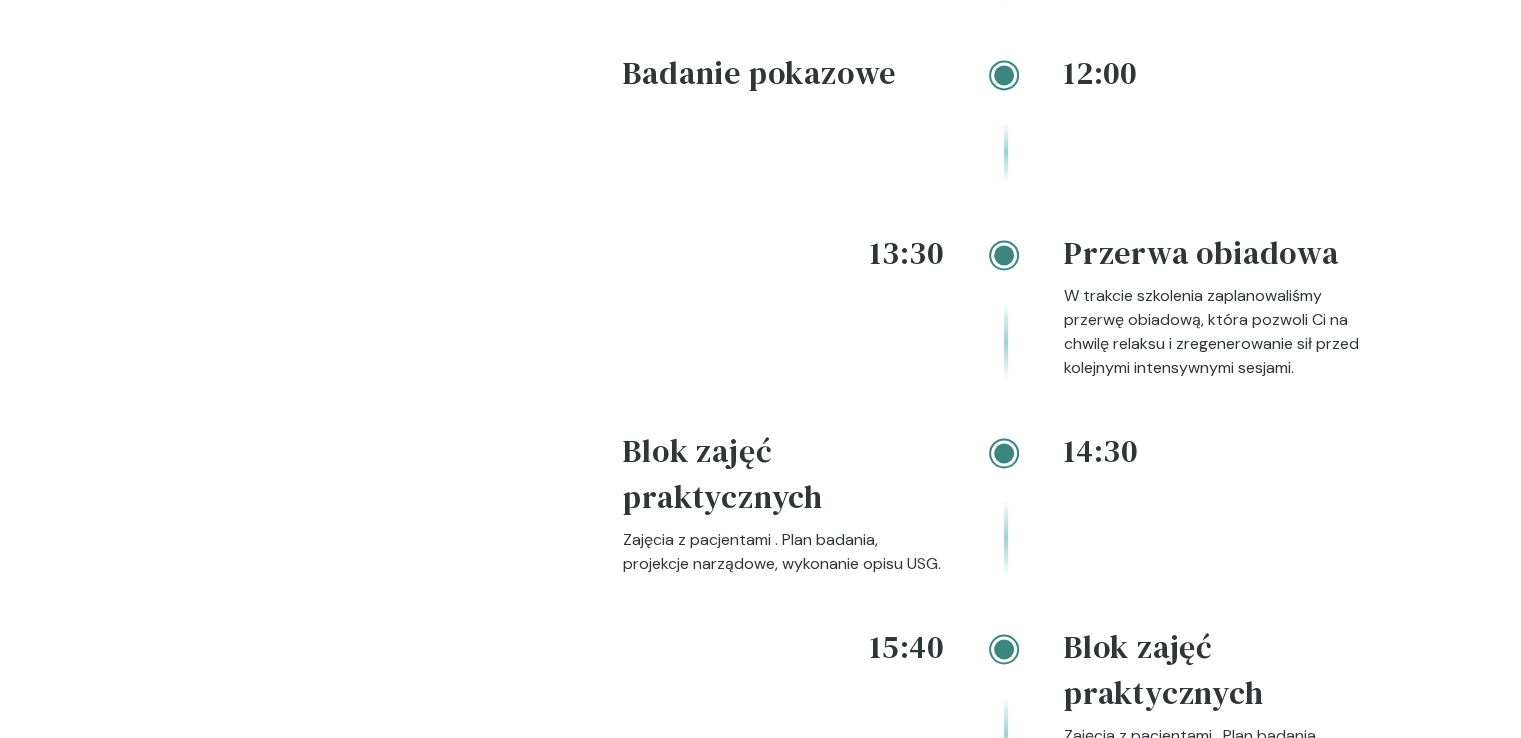 scroll, scrollTop: 3060, scrollLeft: 0, axis: vertical 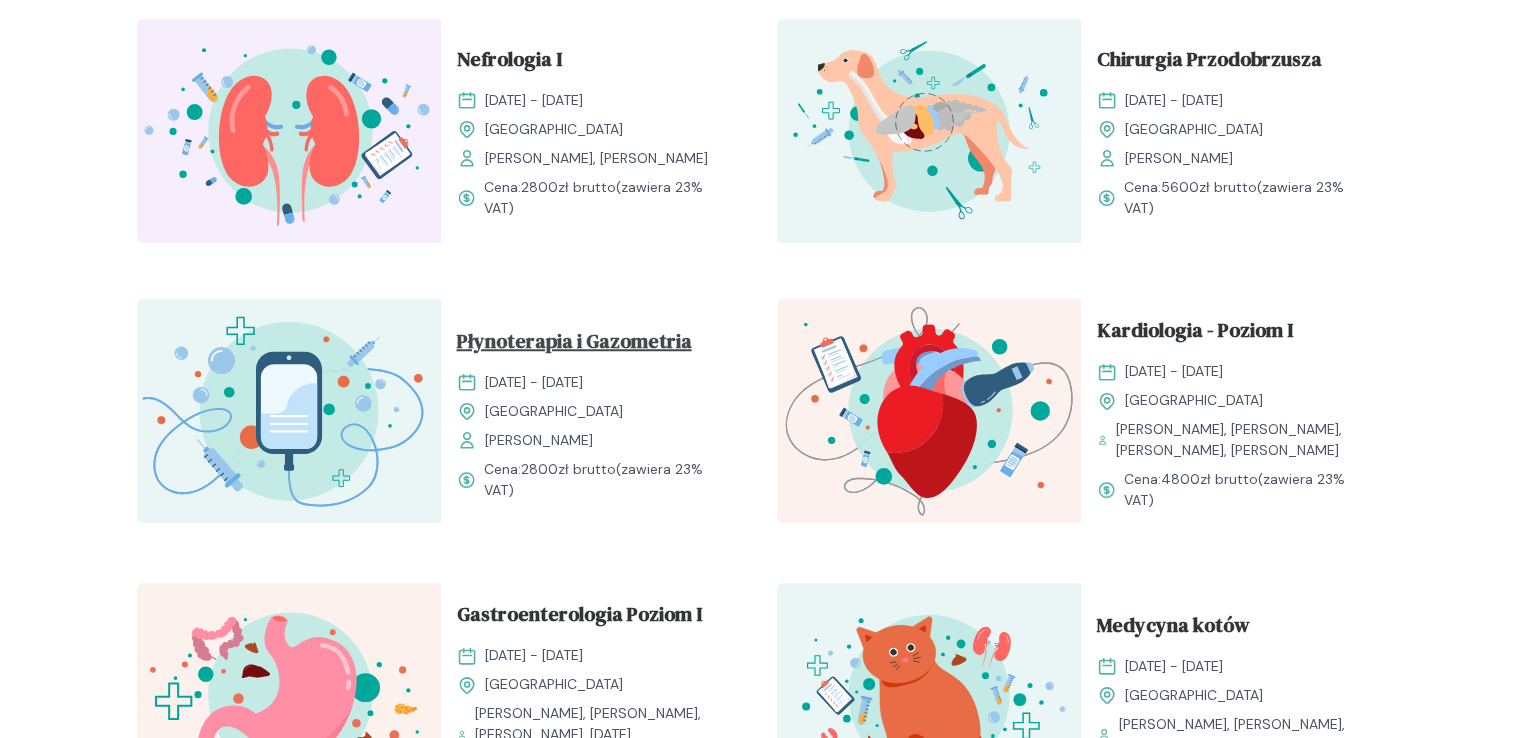 click on "Płynoterapia i Gazometria" at bounding box center (574, 345) 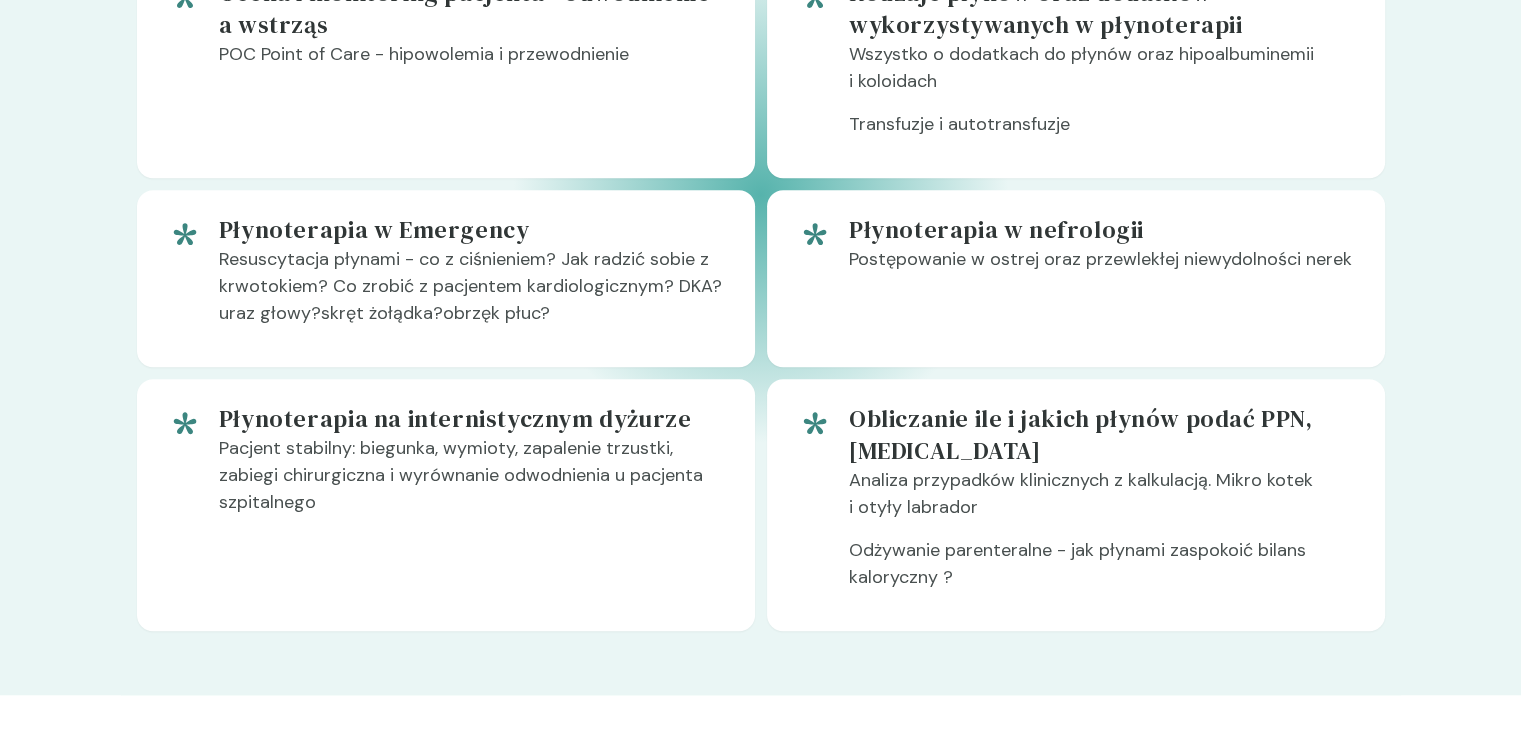 scroll, scrollTop: 1522, scrollLeft: 0, axis: vertical 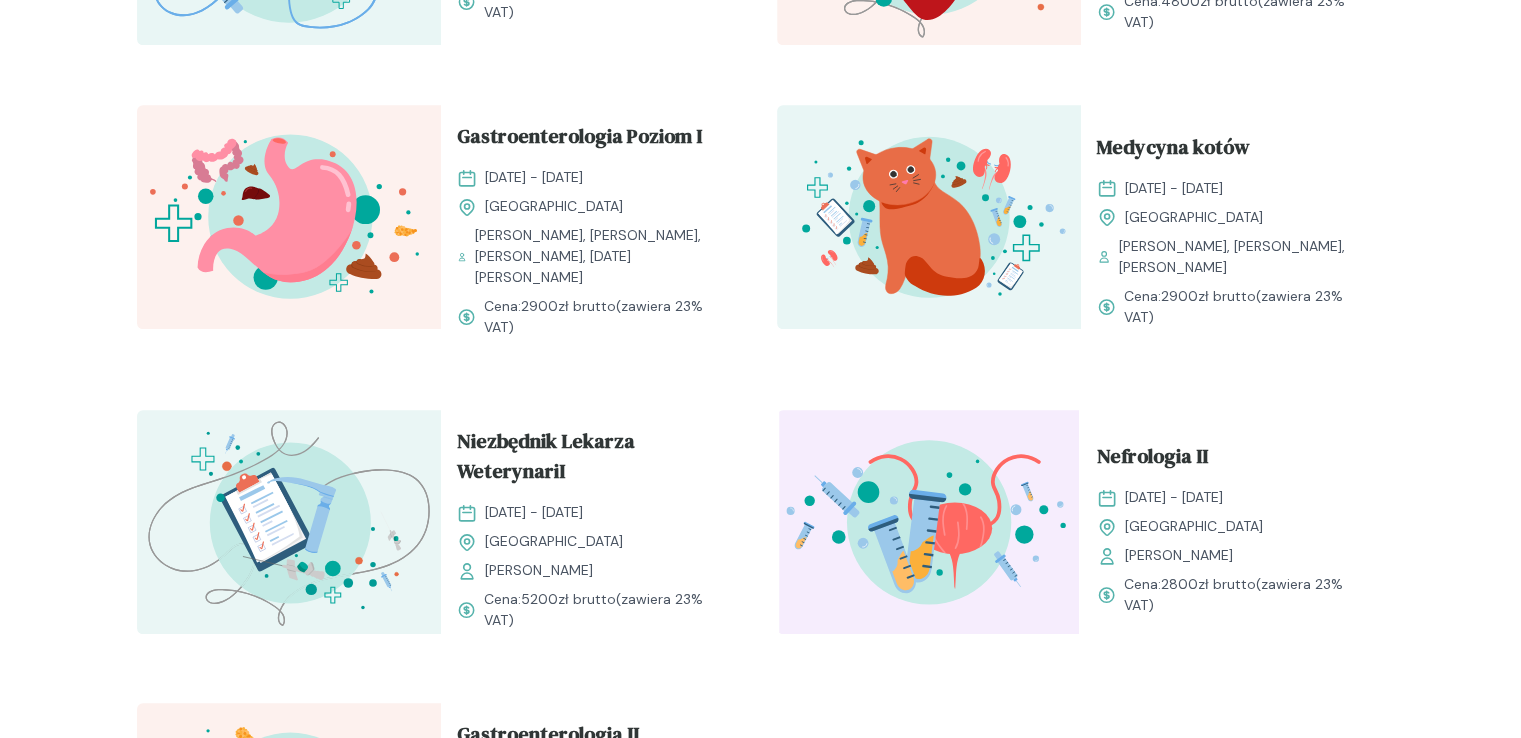 click at bounding box center (289, 217) 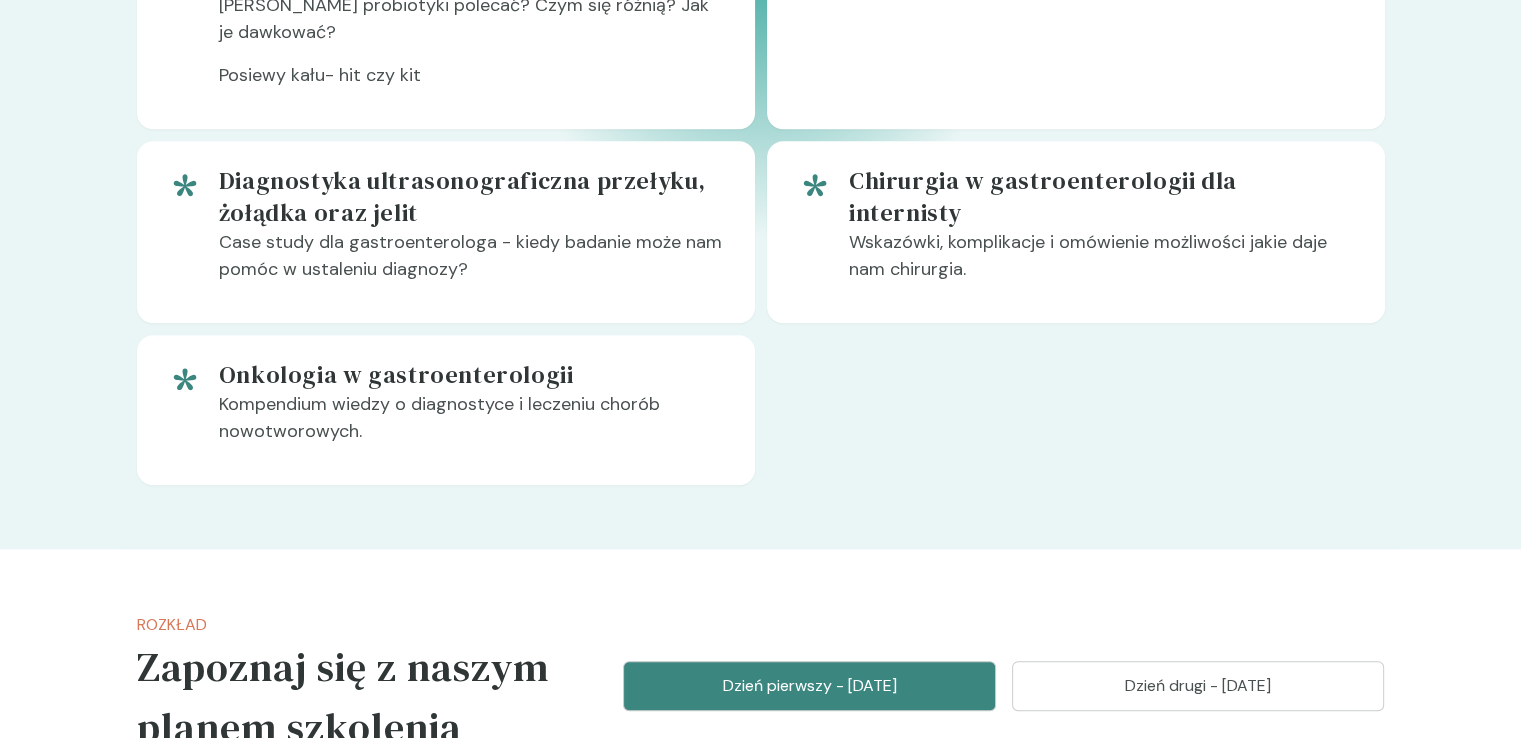scroll, scrollTop: 1777, scrollLeft: 0, axis: vertical 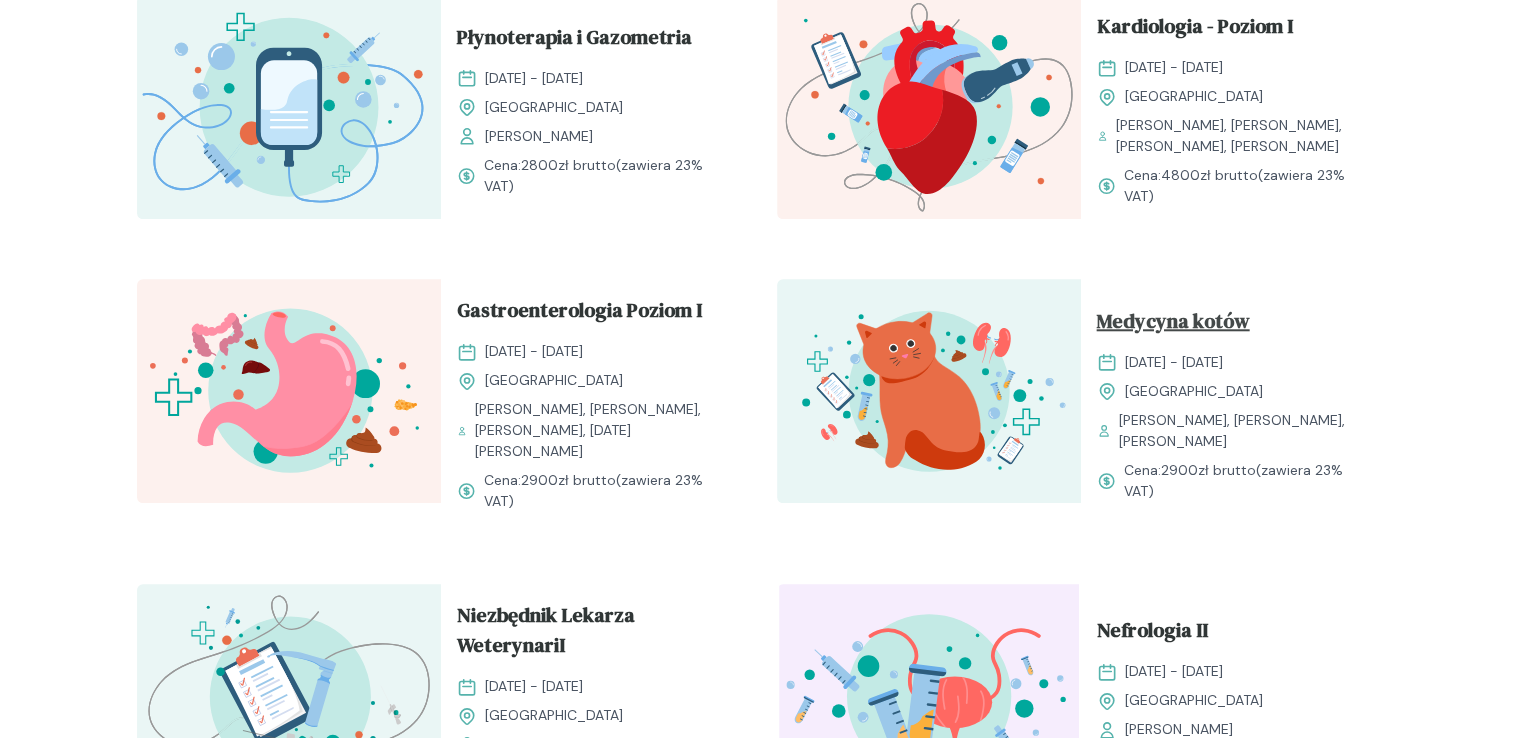 click on "Medycyna kotów" at bounding box center (1173, 325) 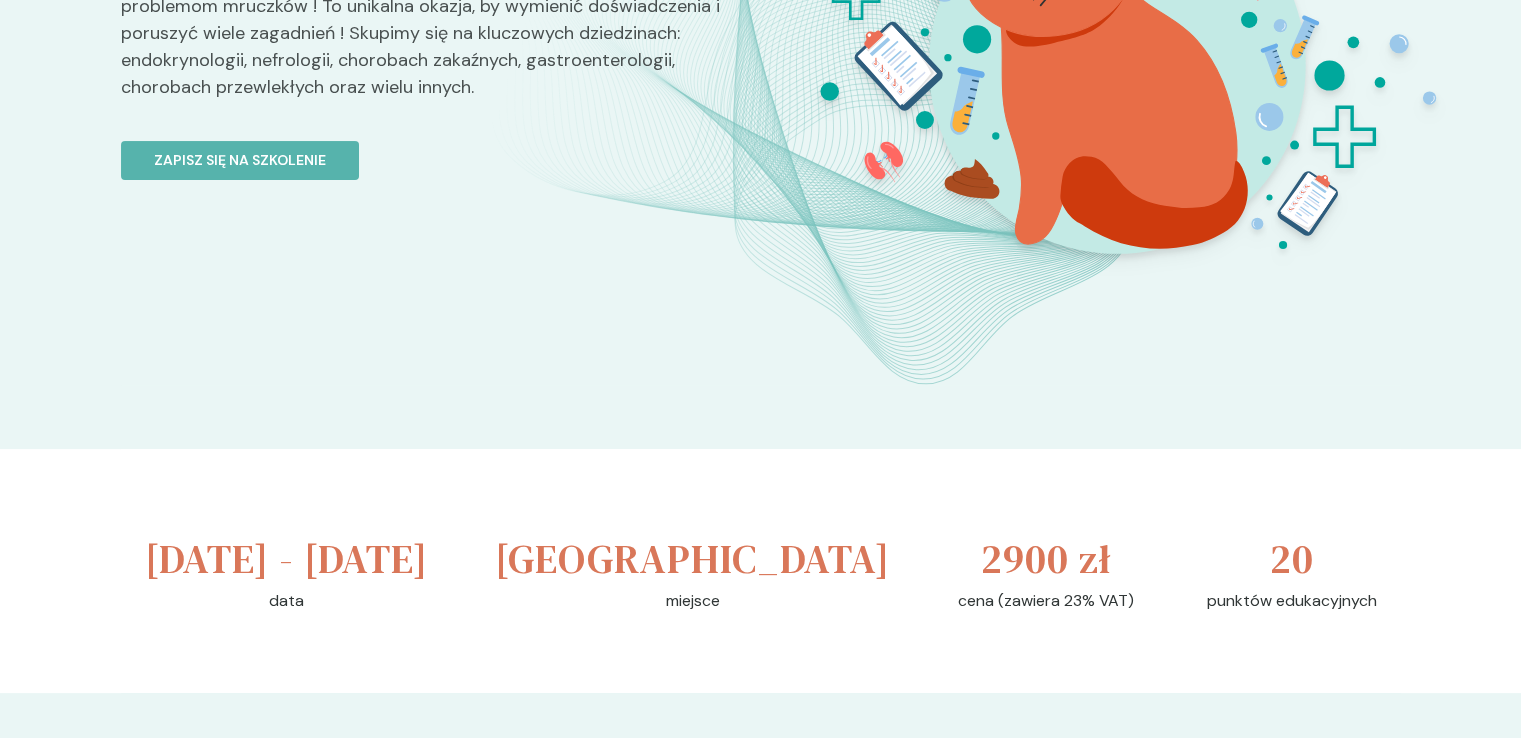 scroll, scrollTop: 0, scrollLeft: 0, axis: both 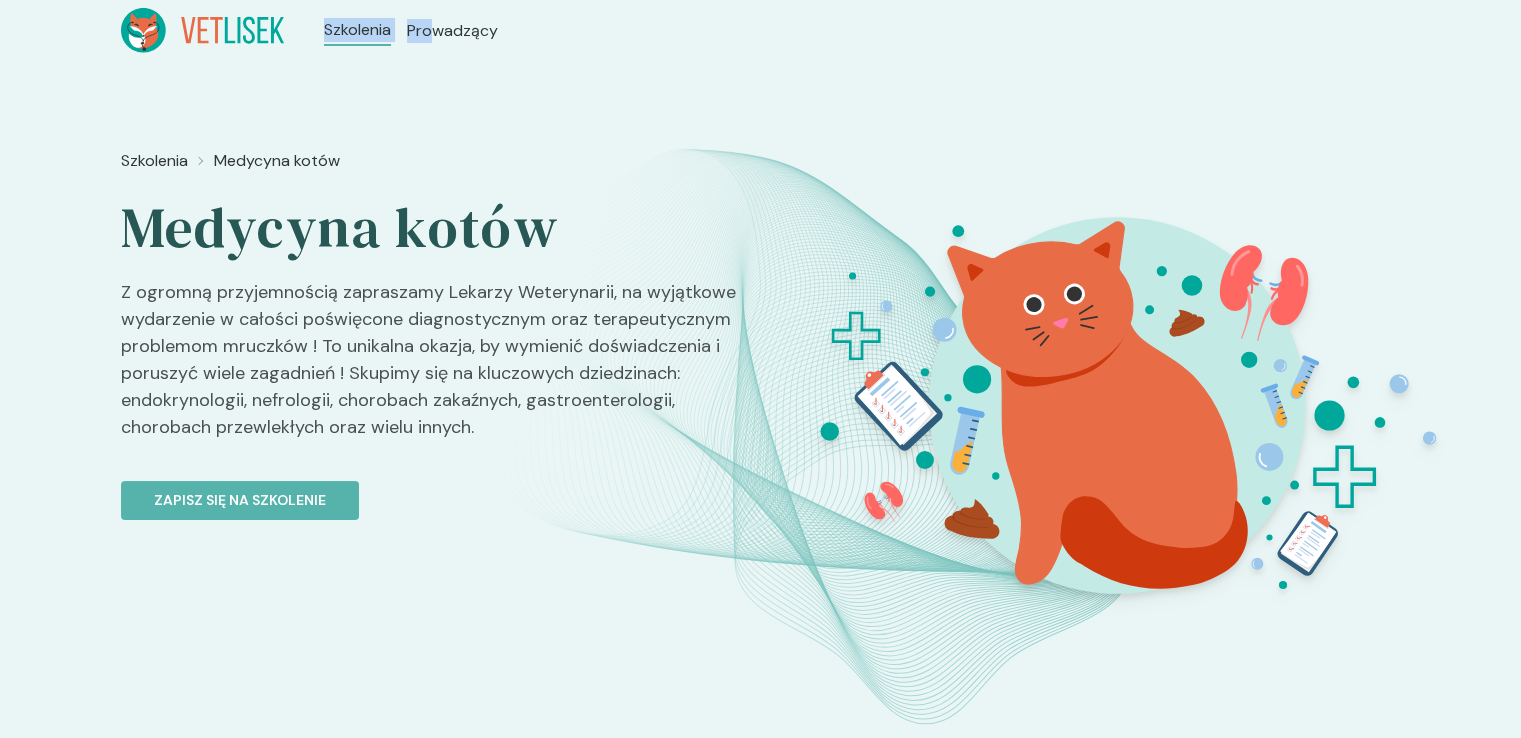 drag, startPoint x: 432, startPoint y: 52, endPoint x: 240, endPoint y: 39, distance: 192.4396 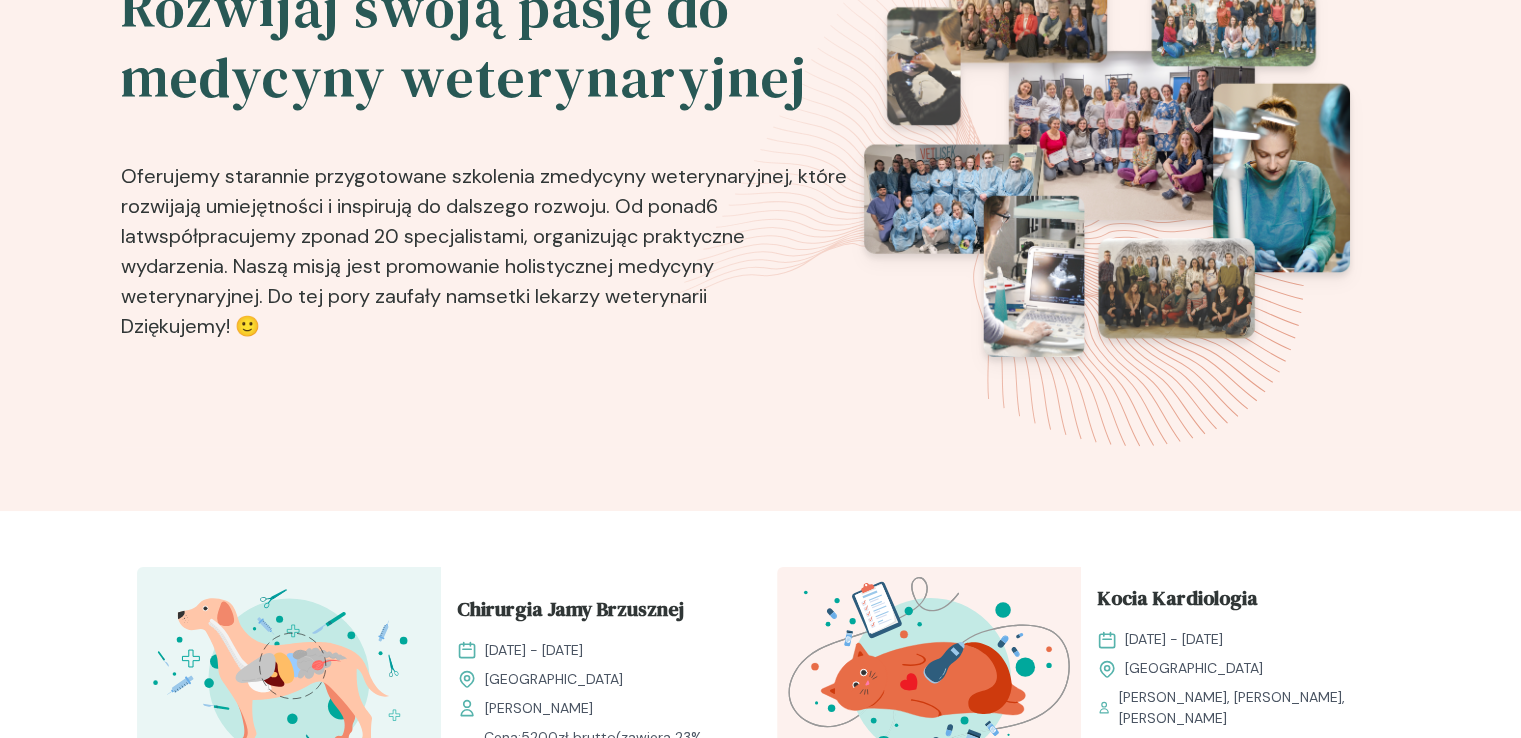 scroll, scrollTop: 0, scrollLeft: 0, axis: both 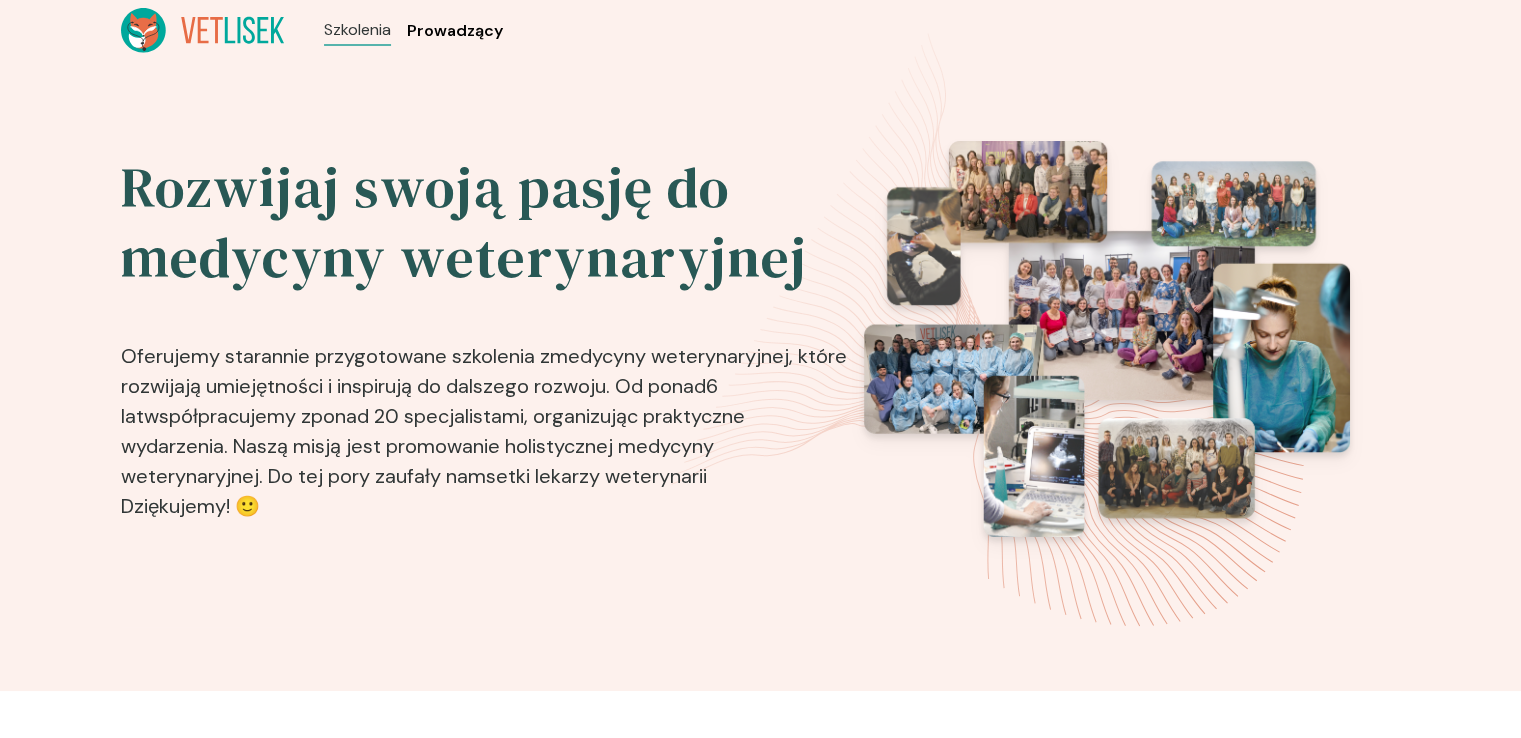 click on "Prowadzący" at bounding box center [455, 31] 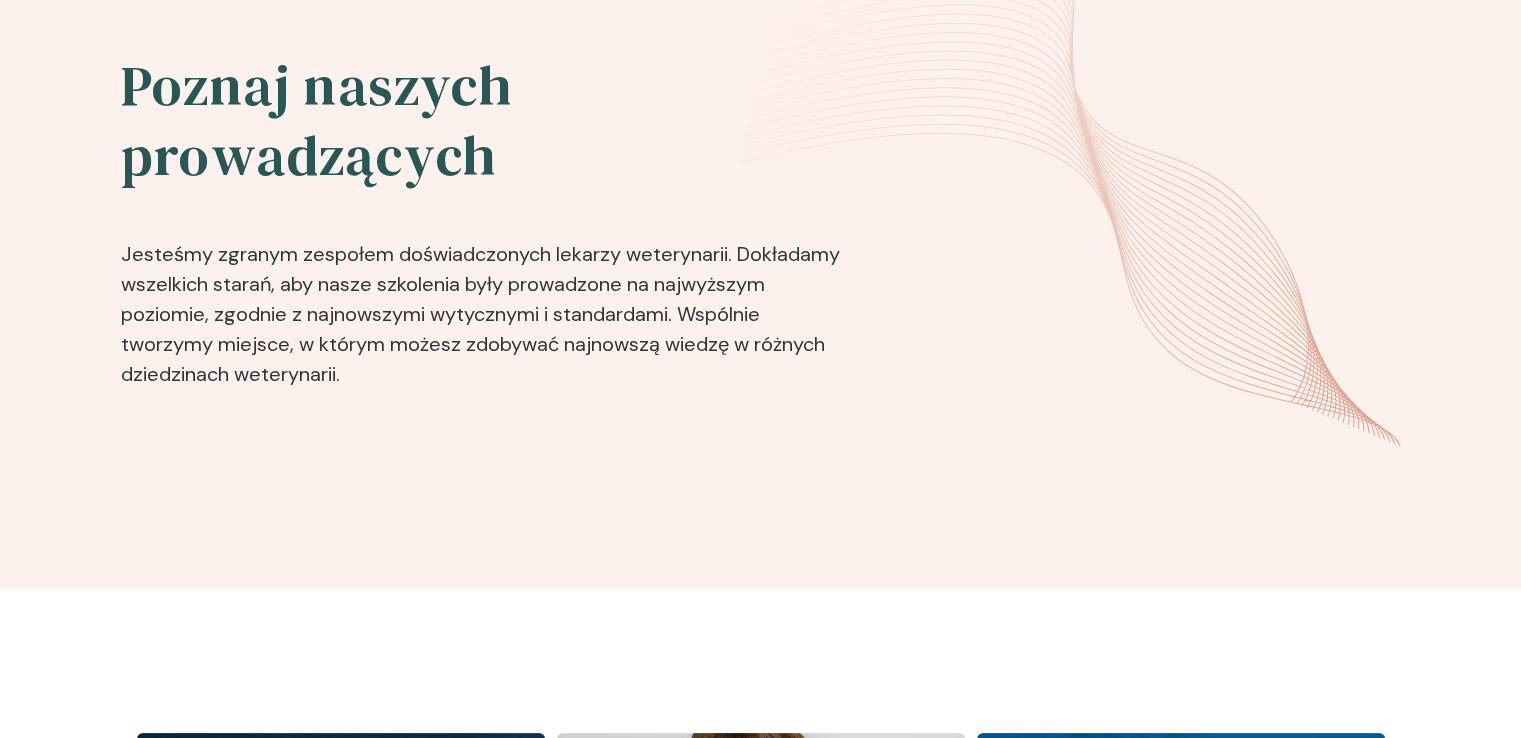 scroll, scrollTop: 0, scrollLeft: 0, axis: both 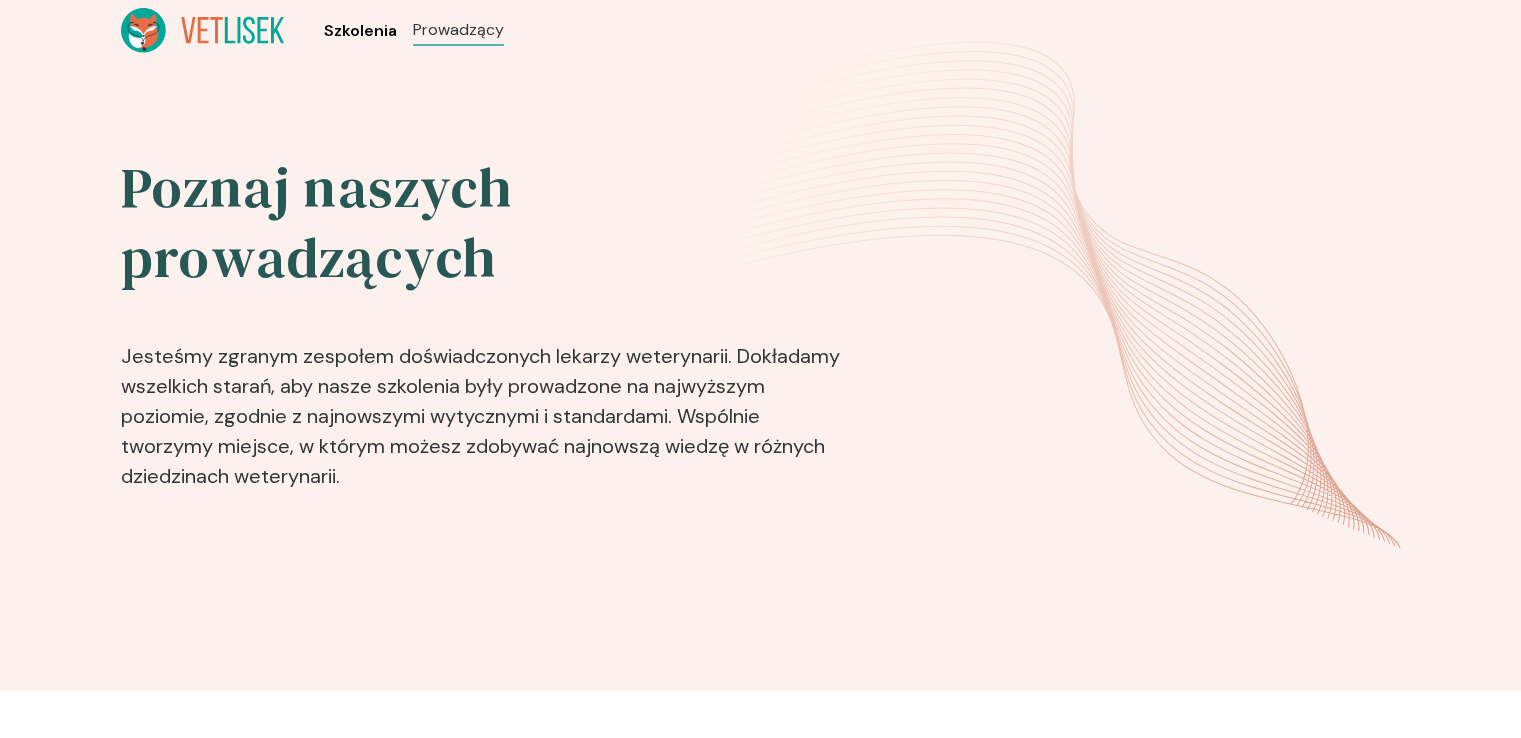 click on "Szkolenia" at bounding box center (360, 31) 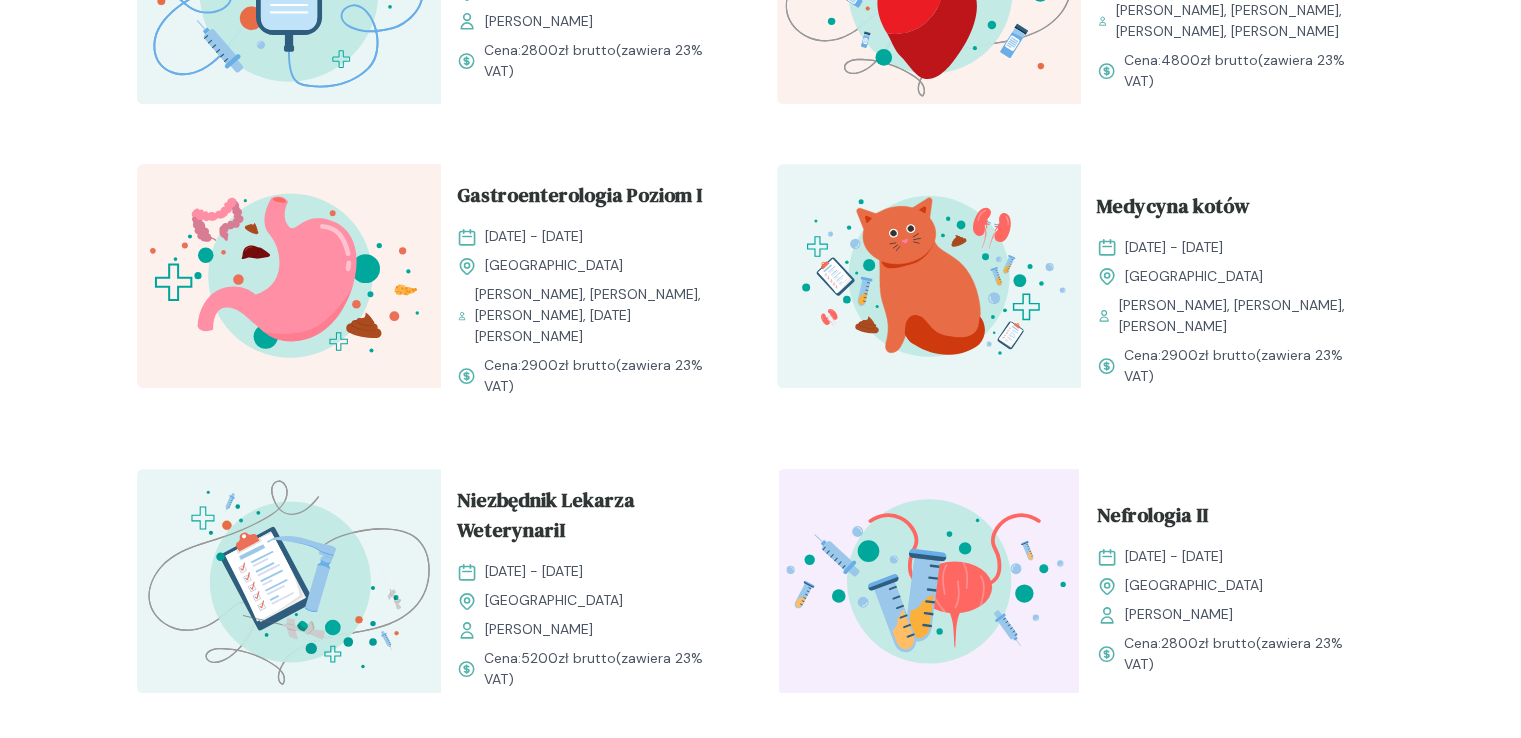 scroll, scrollTop: 1991, scrollLeft: 0, axis: vertical 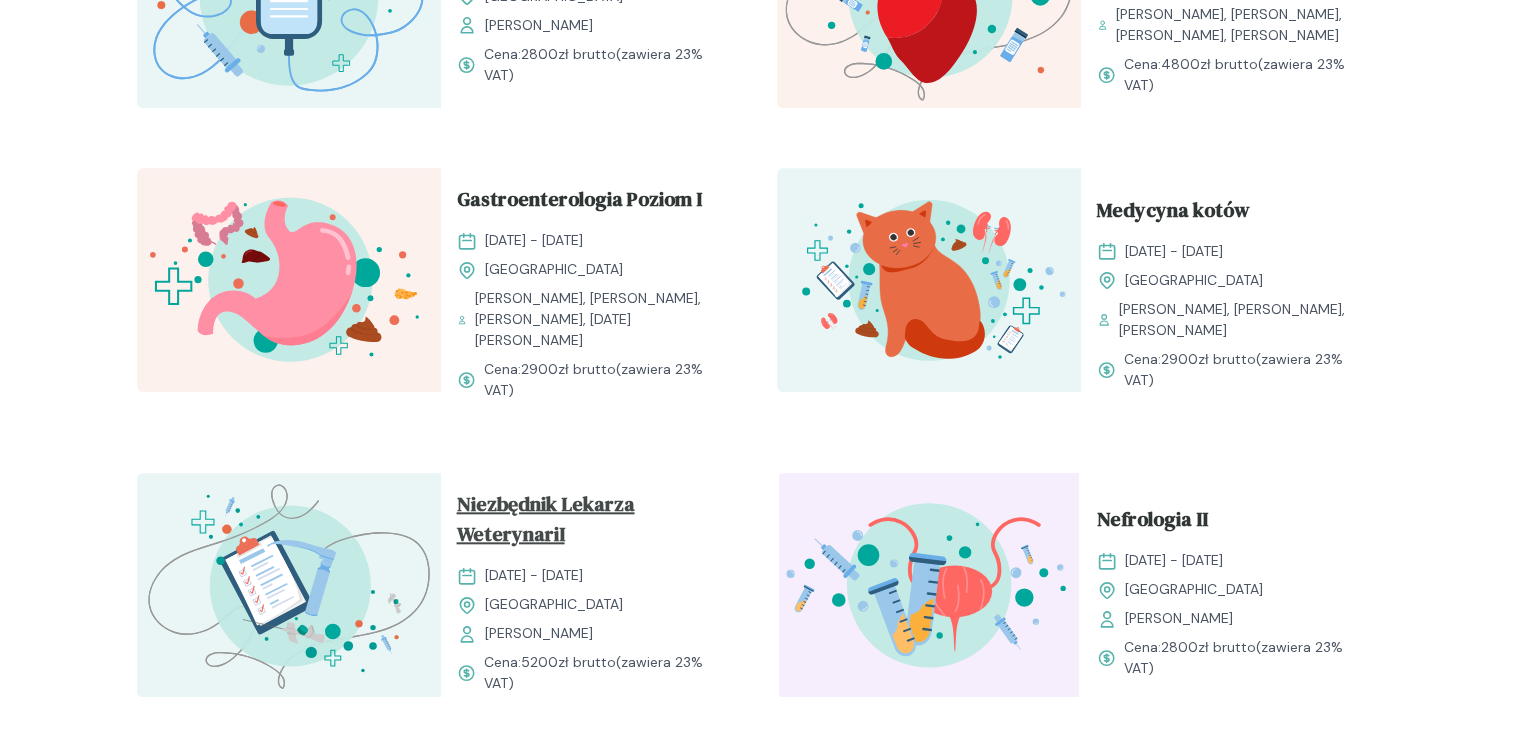 click on "Niezbędnik Lekarza WeterynariI" at bounding box center [593, 523] 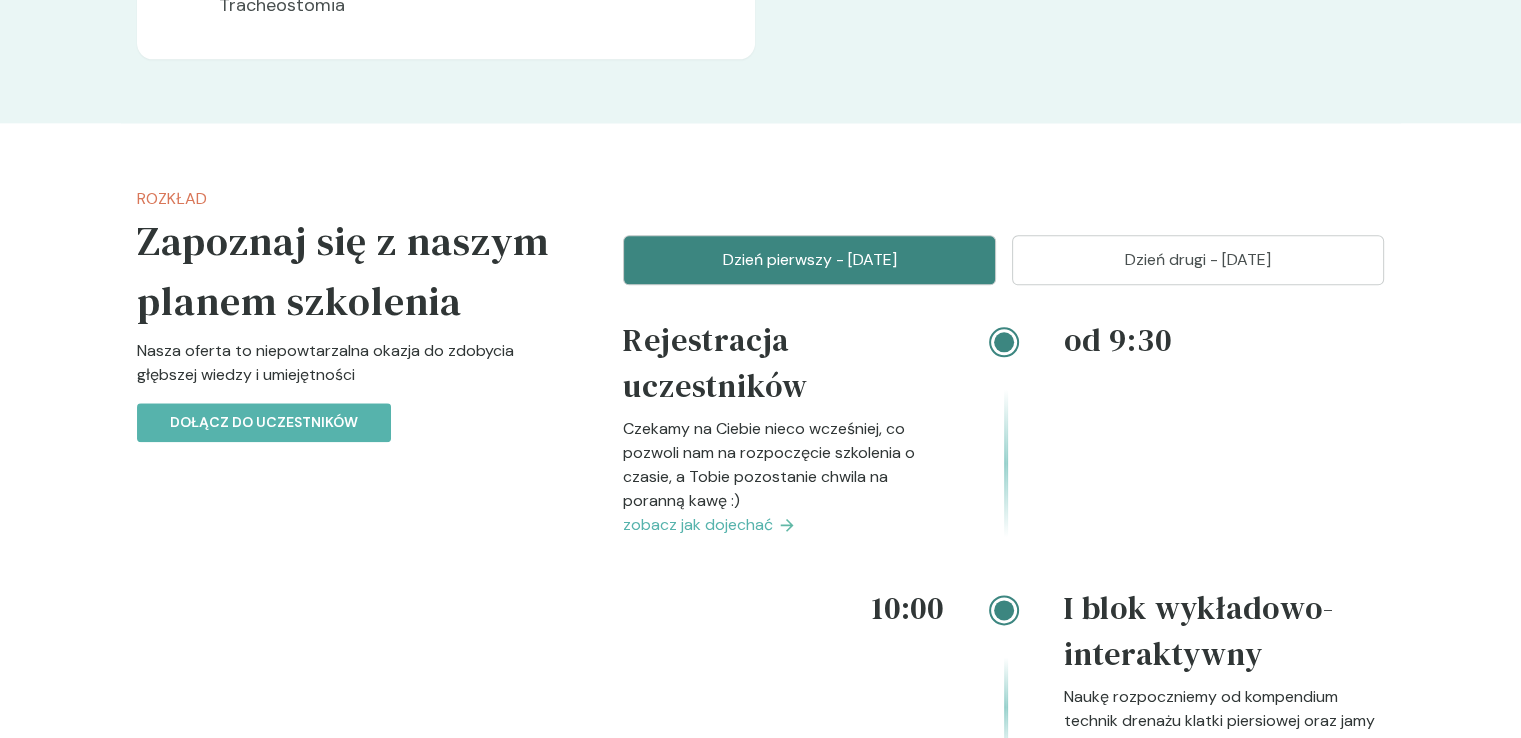 scroll, scrollTop: 2316, scrollLeft: 0, axis: vertical 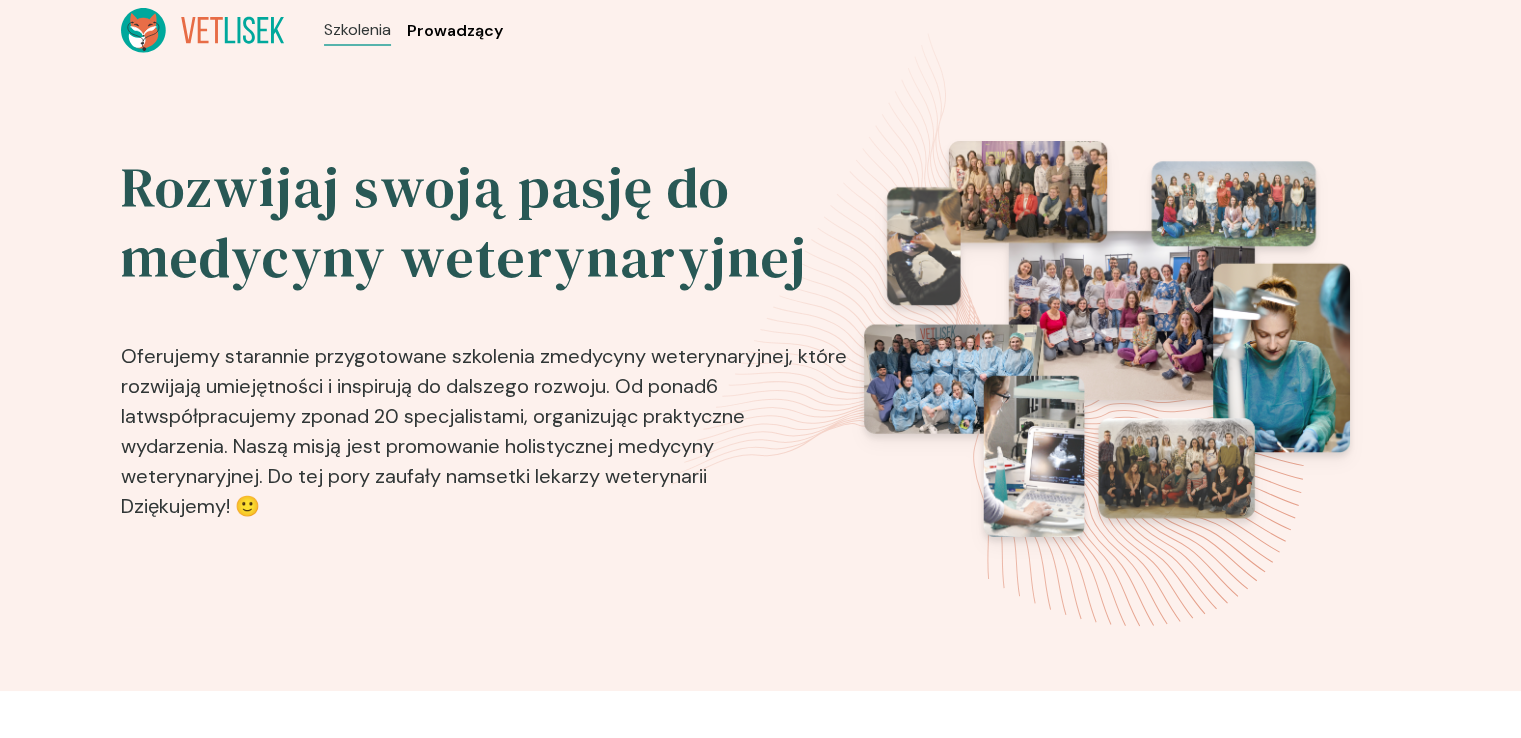 click on "Prowadzący" at bounding box center [455, 31] 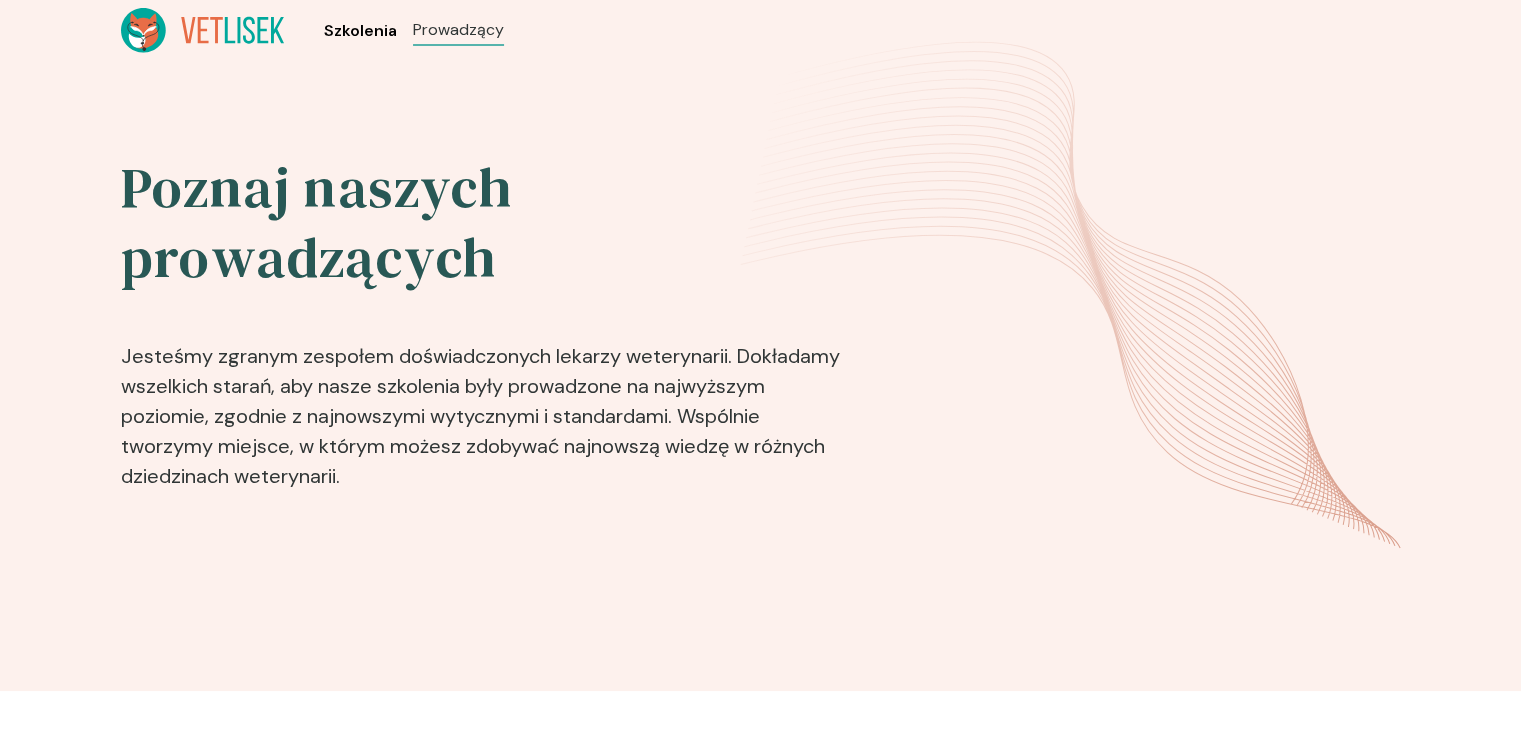 click on "Szkolenia" at bounding box center [360, 31] 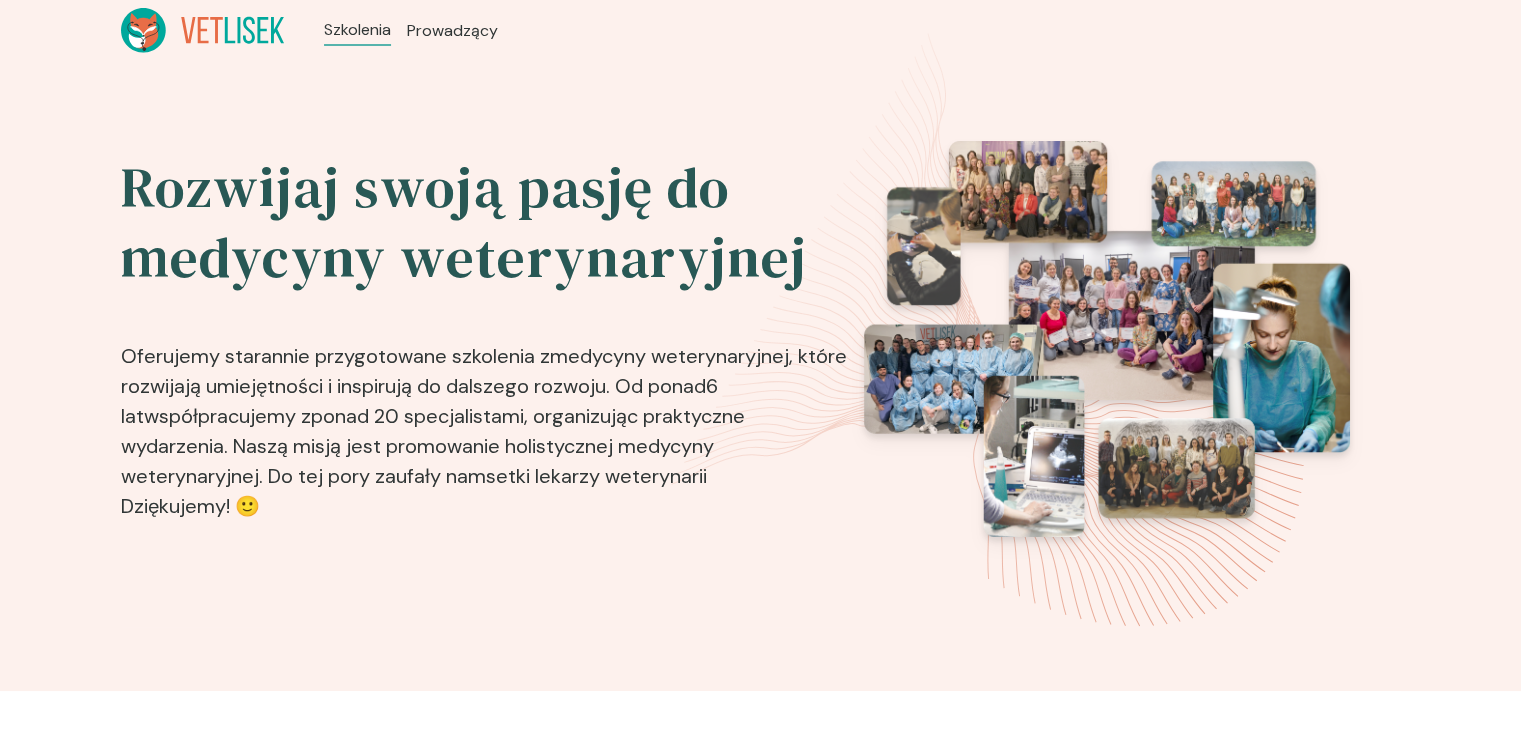 click 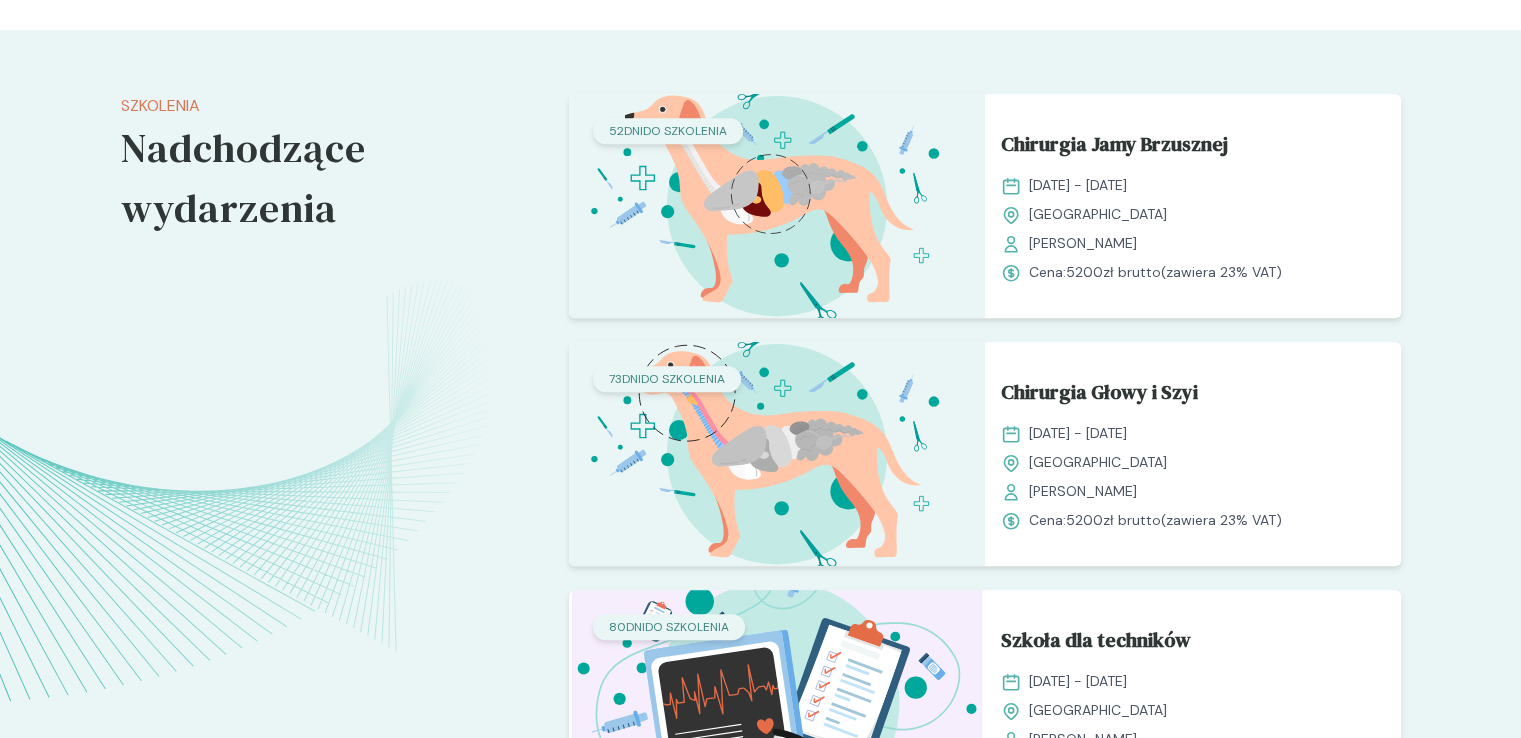 scroll, scrollTop: 1542, scrollLeft: 0, axis: vertical 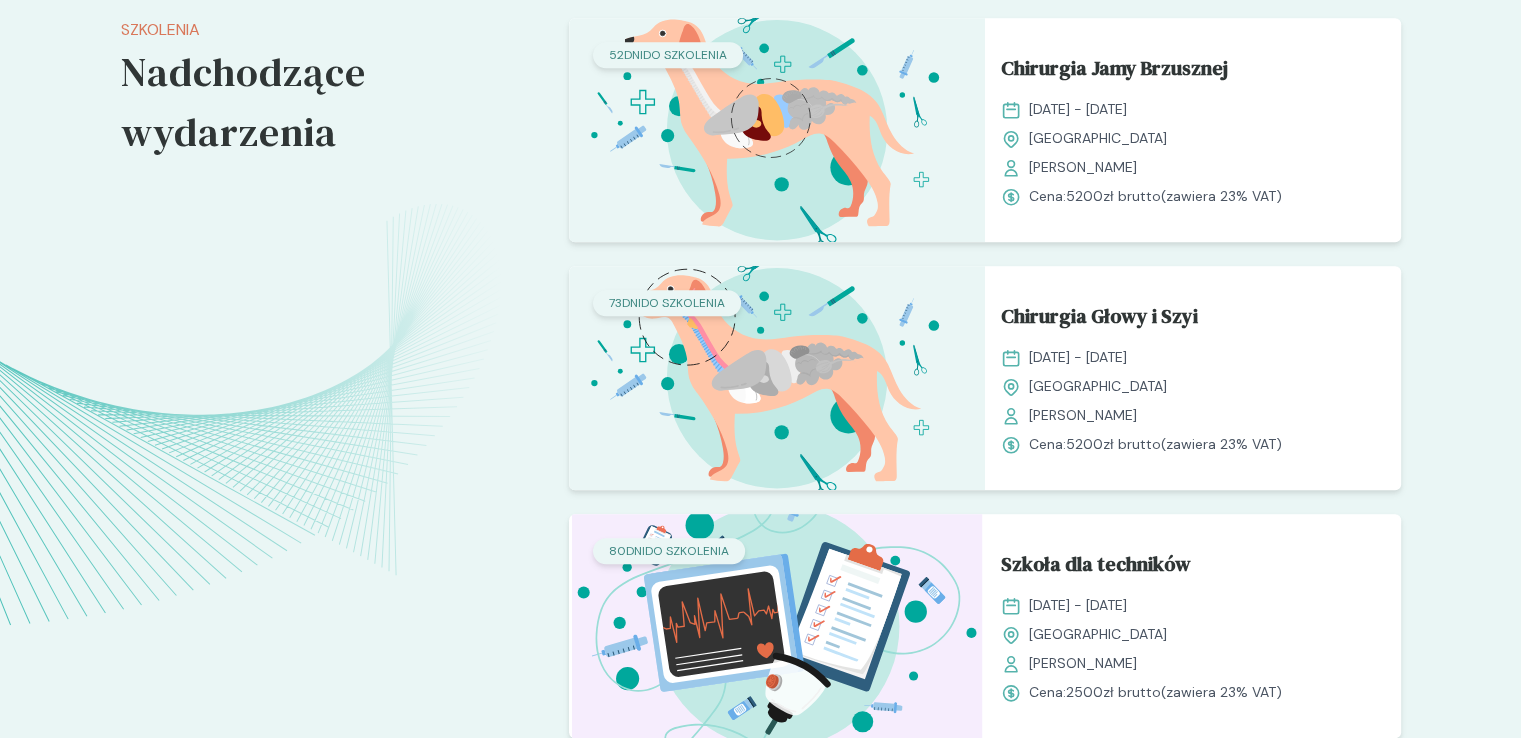 click at bounding box center [777, 130] 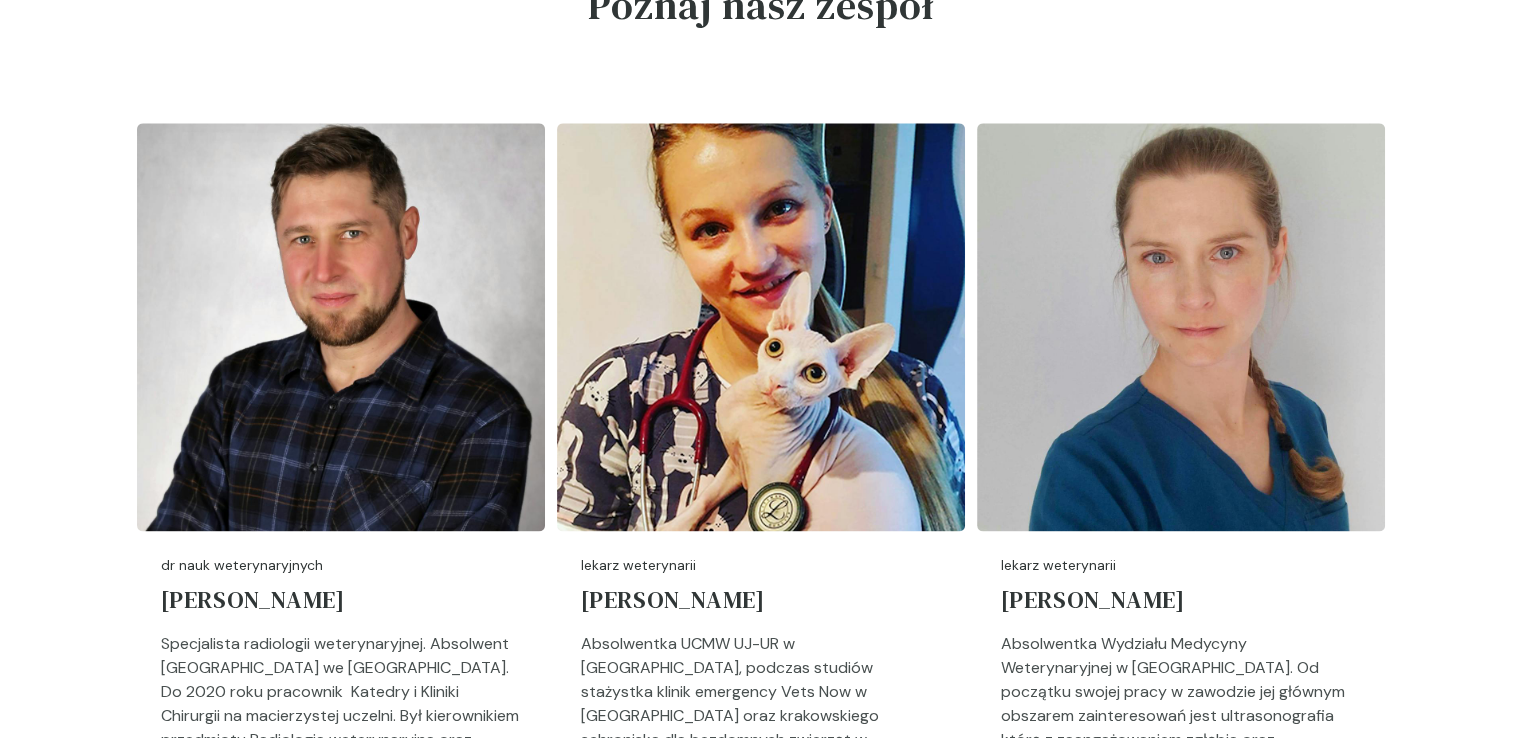 scroll, scrollTop: 2522, scrollLeft: 0, axis: vertical 